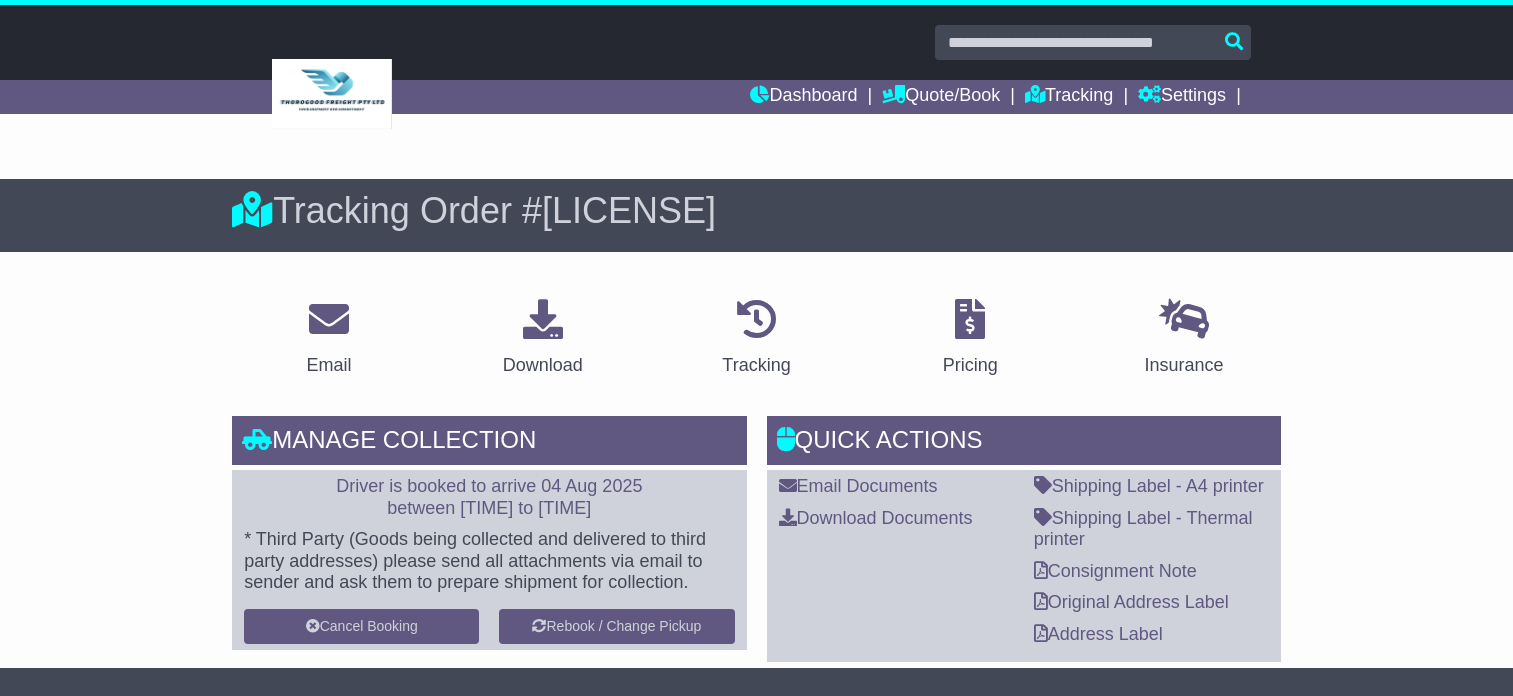 scroll, scrollTop: 900, scrollLeft: 0, axis: vertical 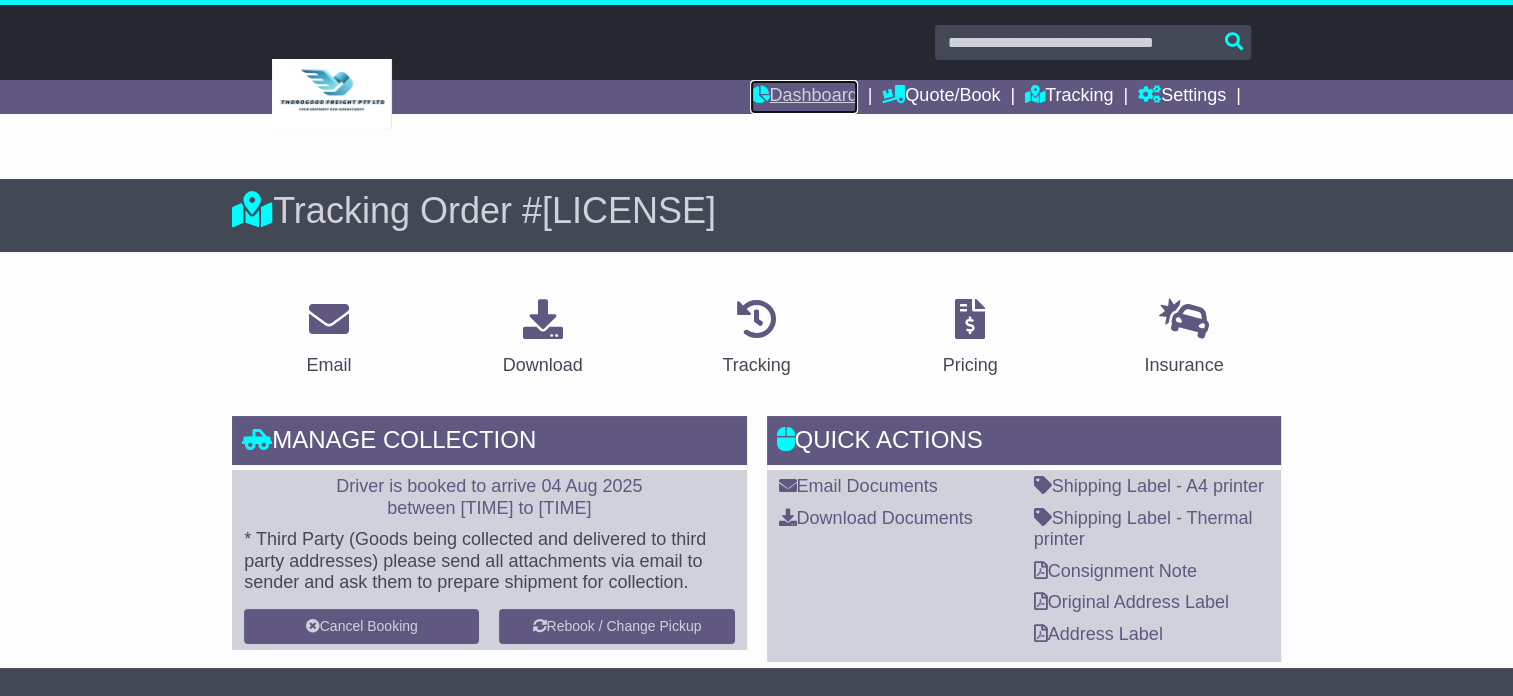 click on "Dashboard" at bounding box center (803, 97) 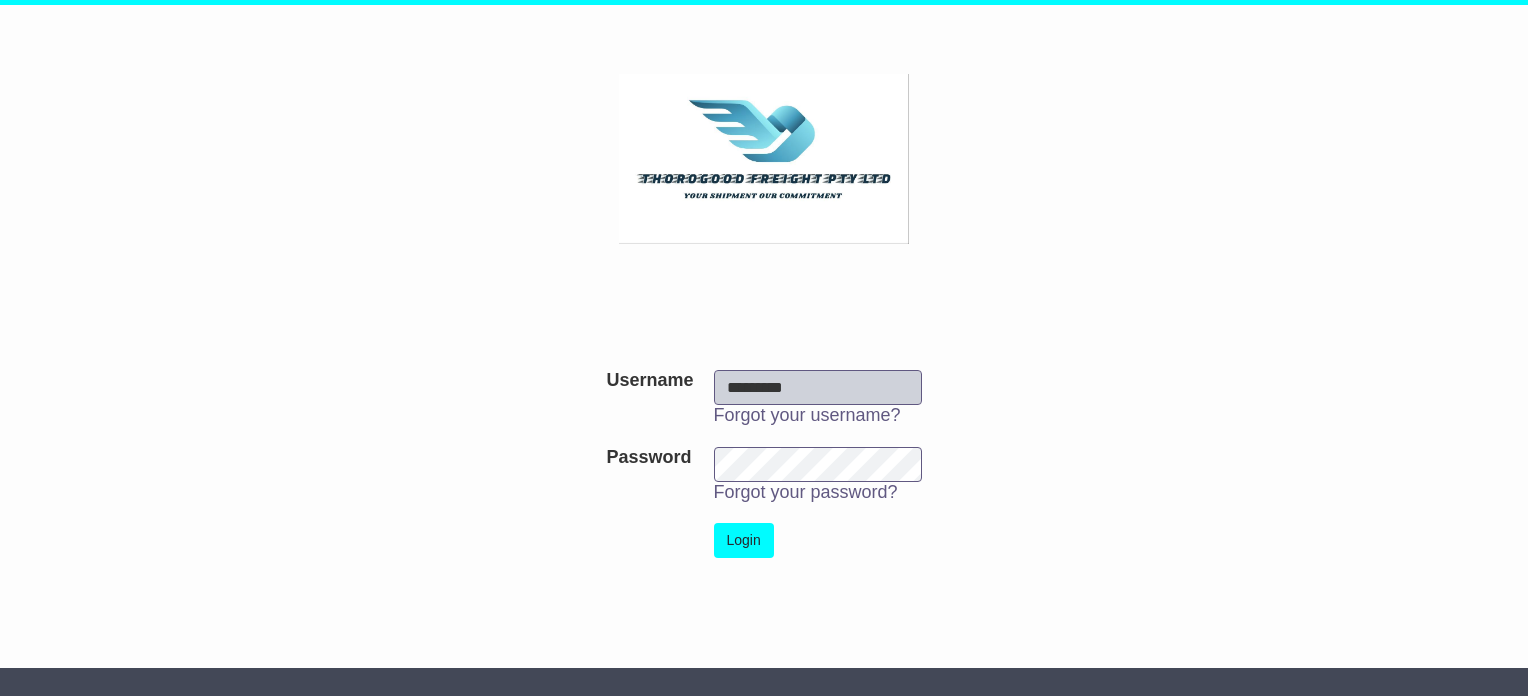 scroll, scrollTop: 0, scrollLeft: 0, axis: both 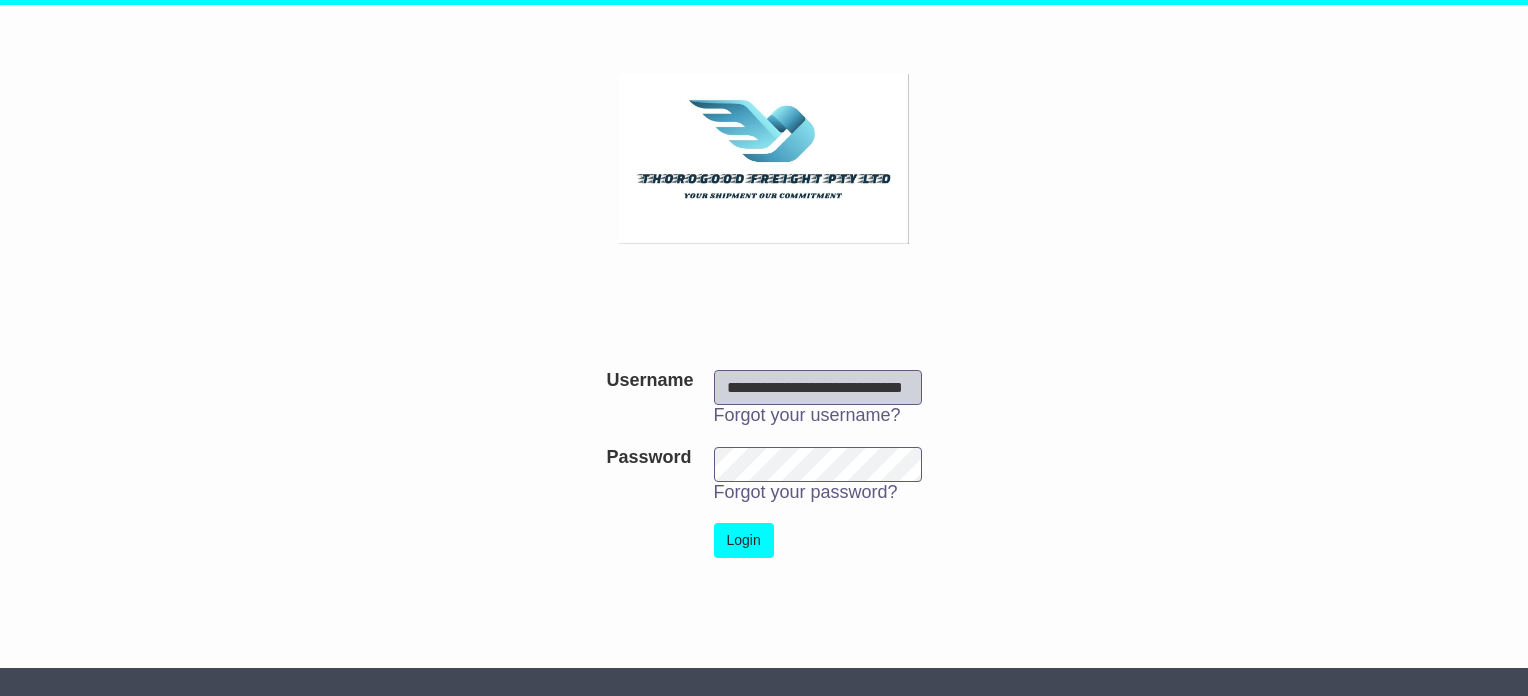 type on "**********" 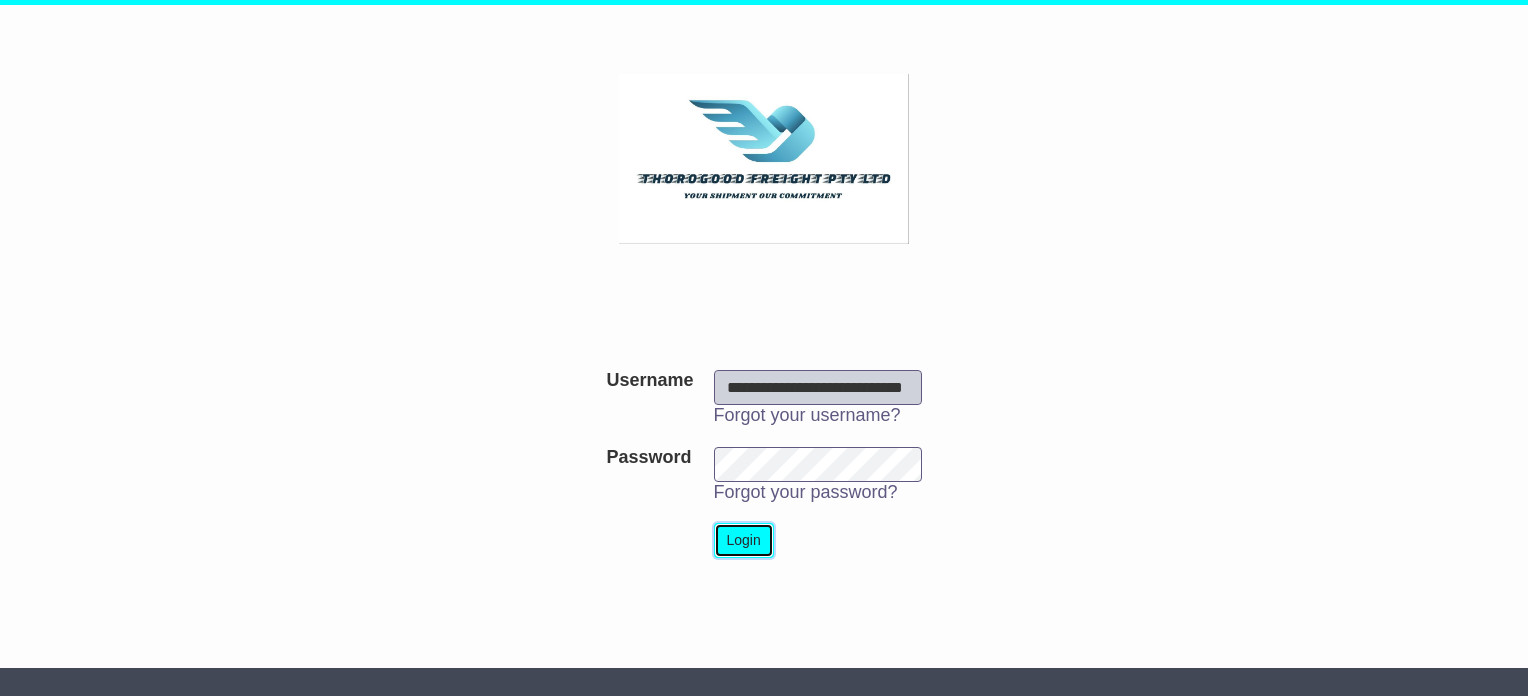 click on "Login" at bounding box center (744, 540) 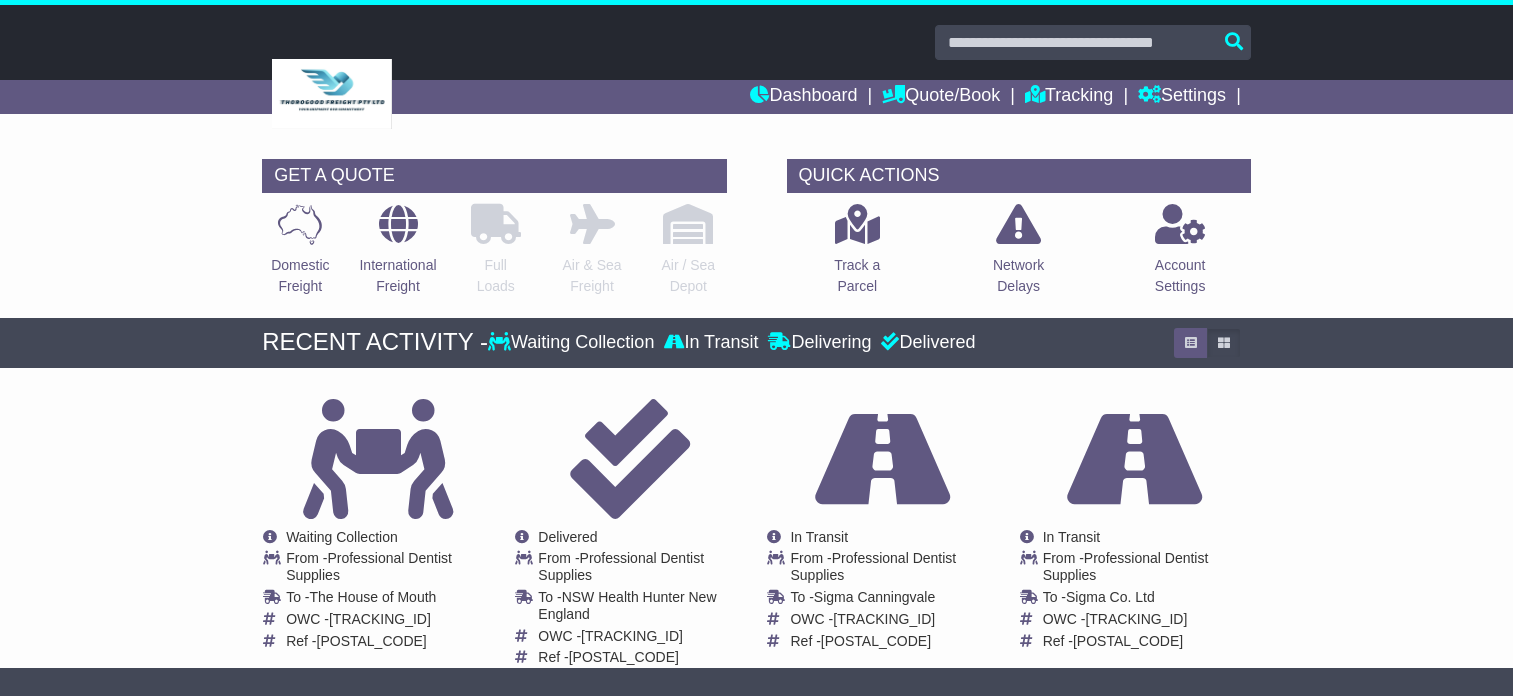 scroll, scrollTop: 0, scrollLeft: 0, axis: both 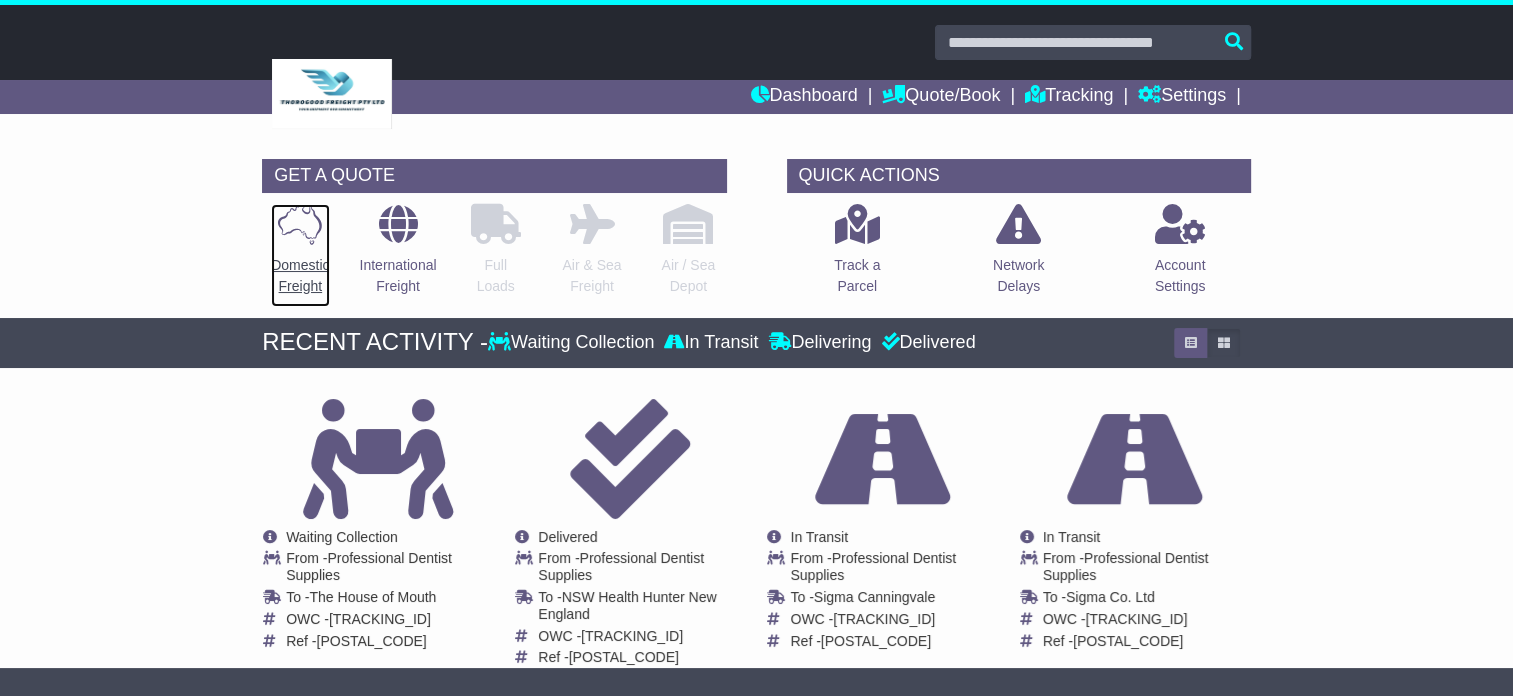 click on "Domestic Freight" at bounding box center (300, 276) 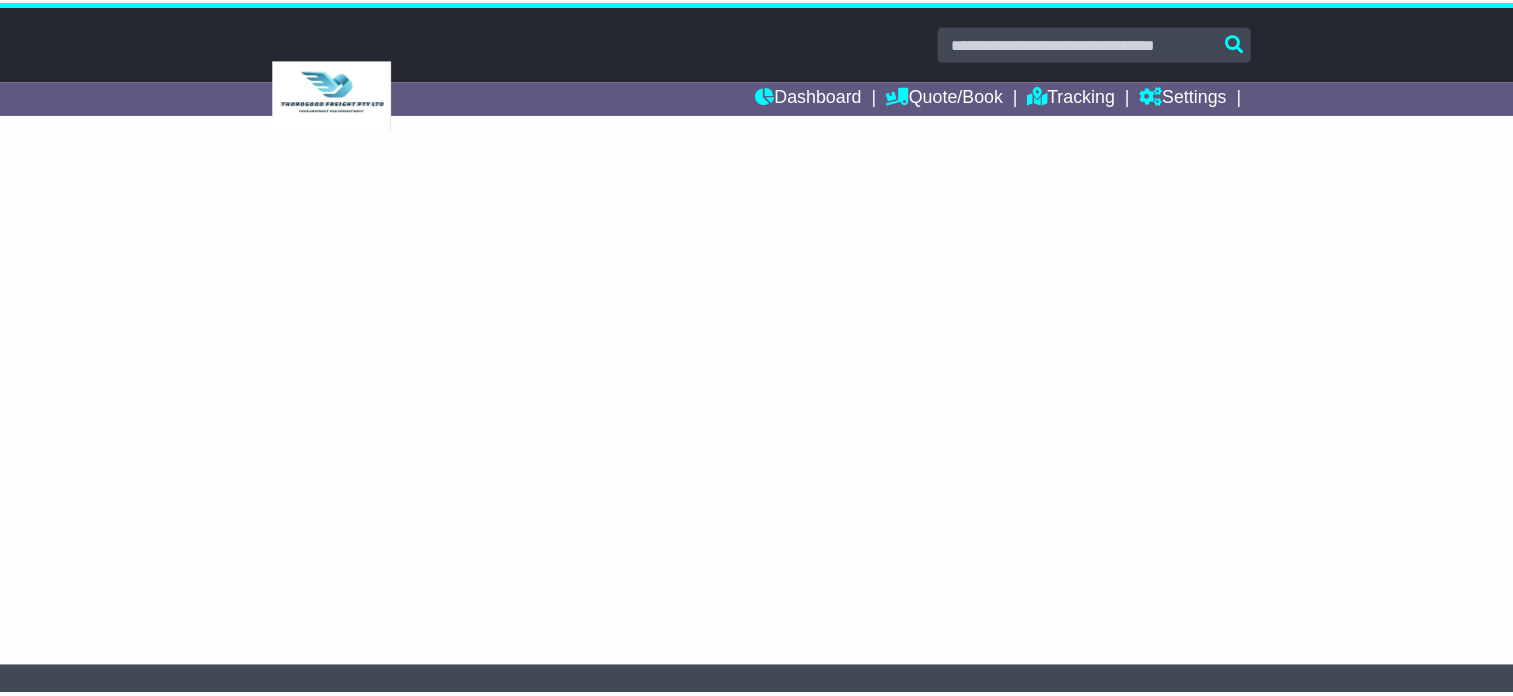 scroll, scrollTop: 0, scrollLeft: 0, axis: both 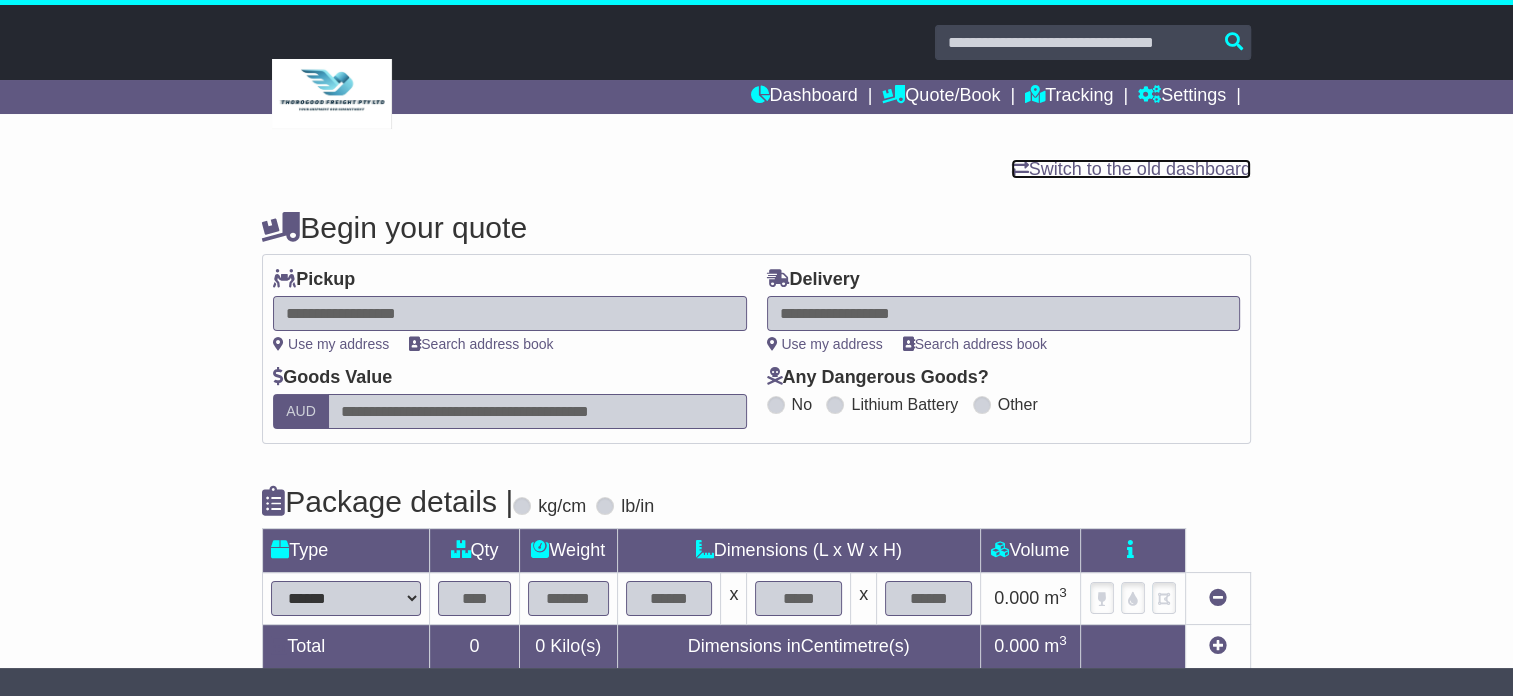 click on "Switch to the old dashboard" at bounding box center [1131, 169] 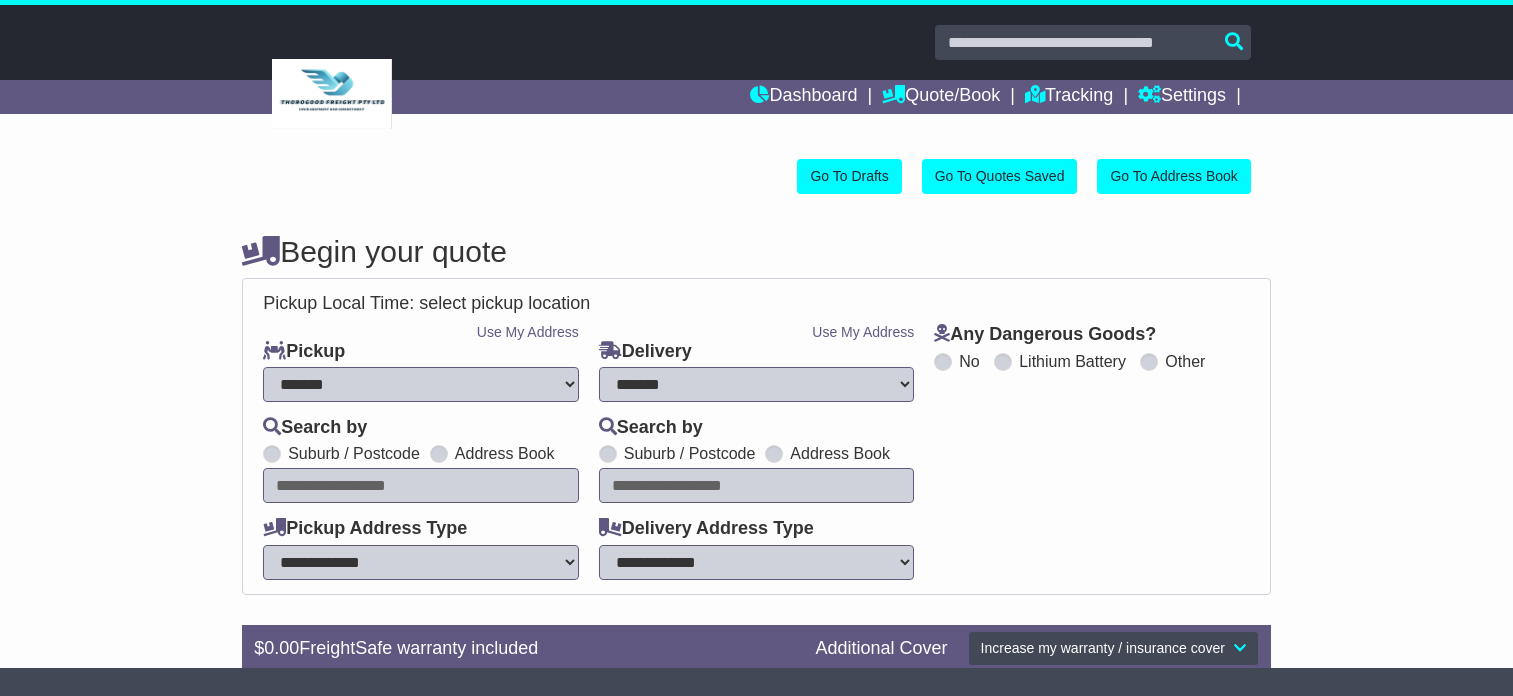 select on "**" 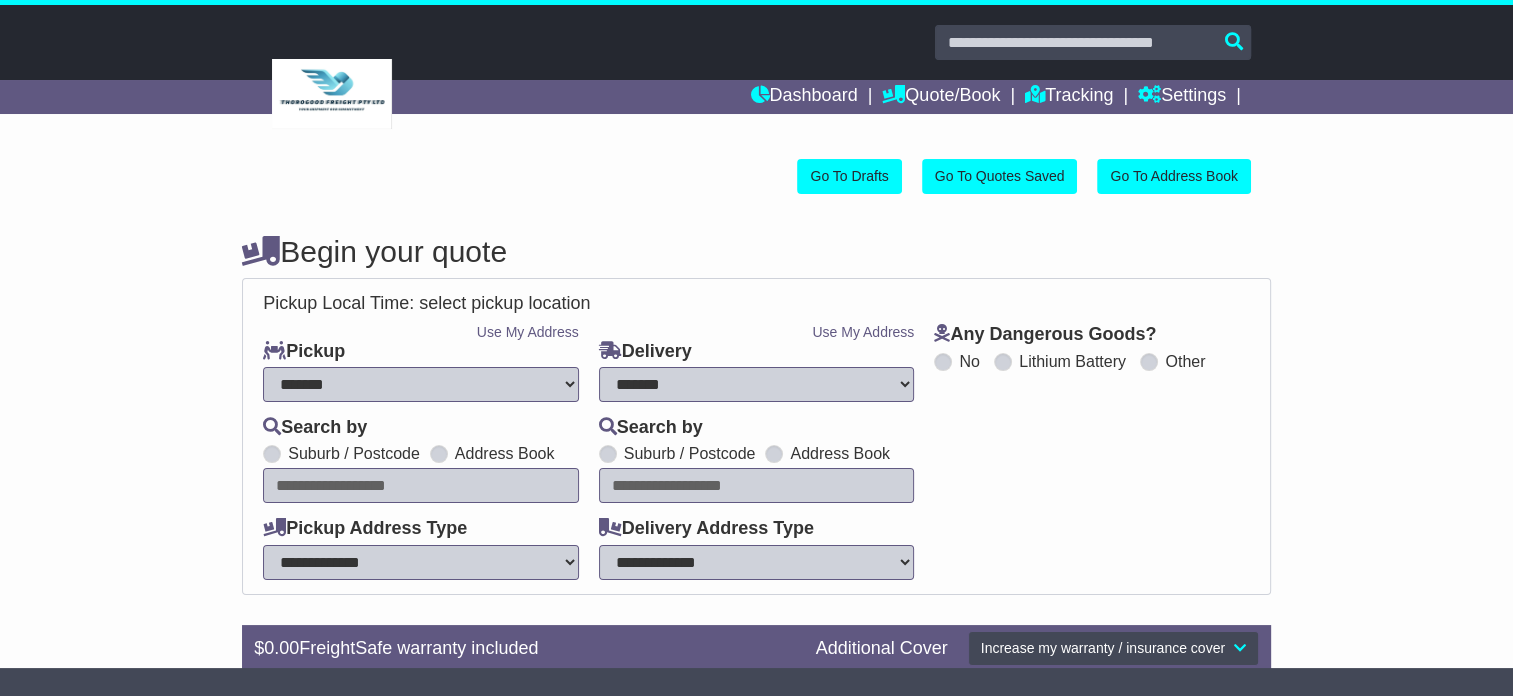scroll, scrollTop: 0, scrollLeft: 0, axis: both 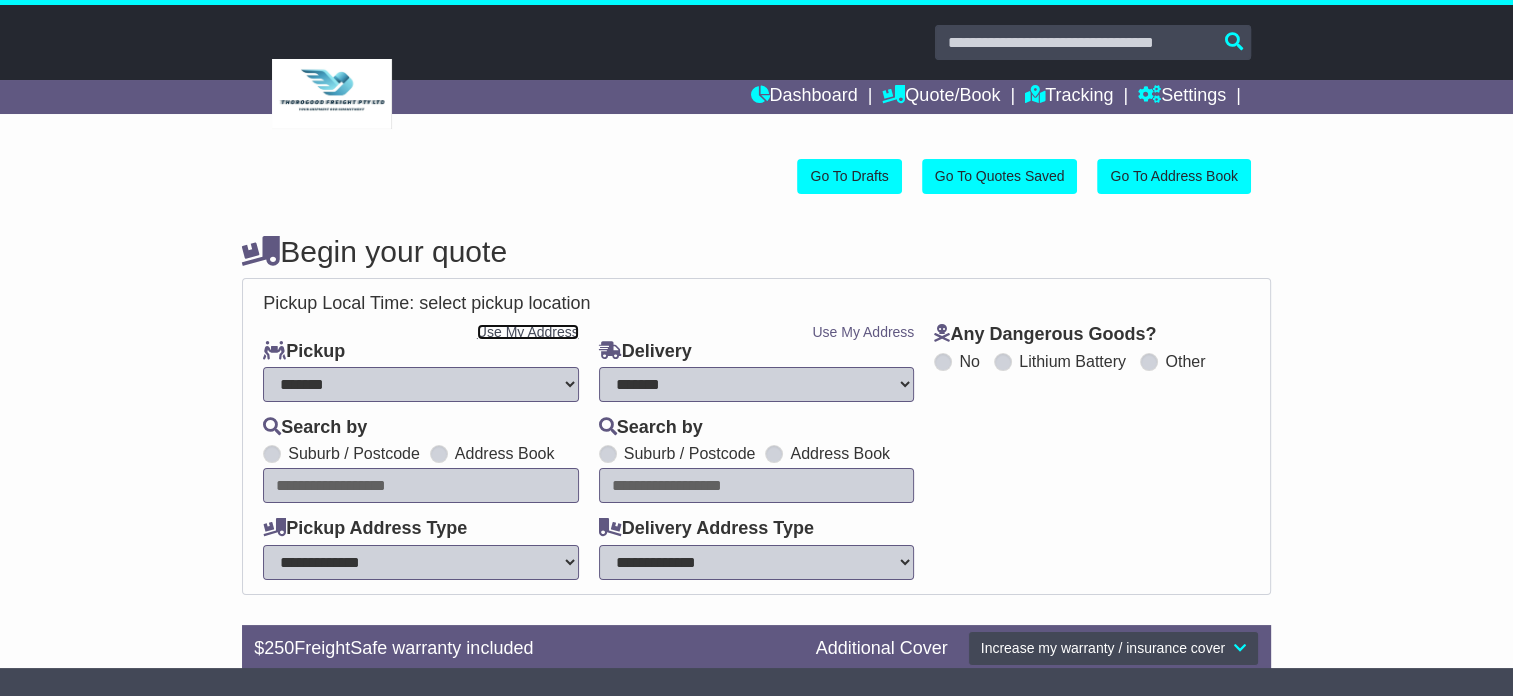 click on "Use My Address" at bounding box center (528, 332) 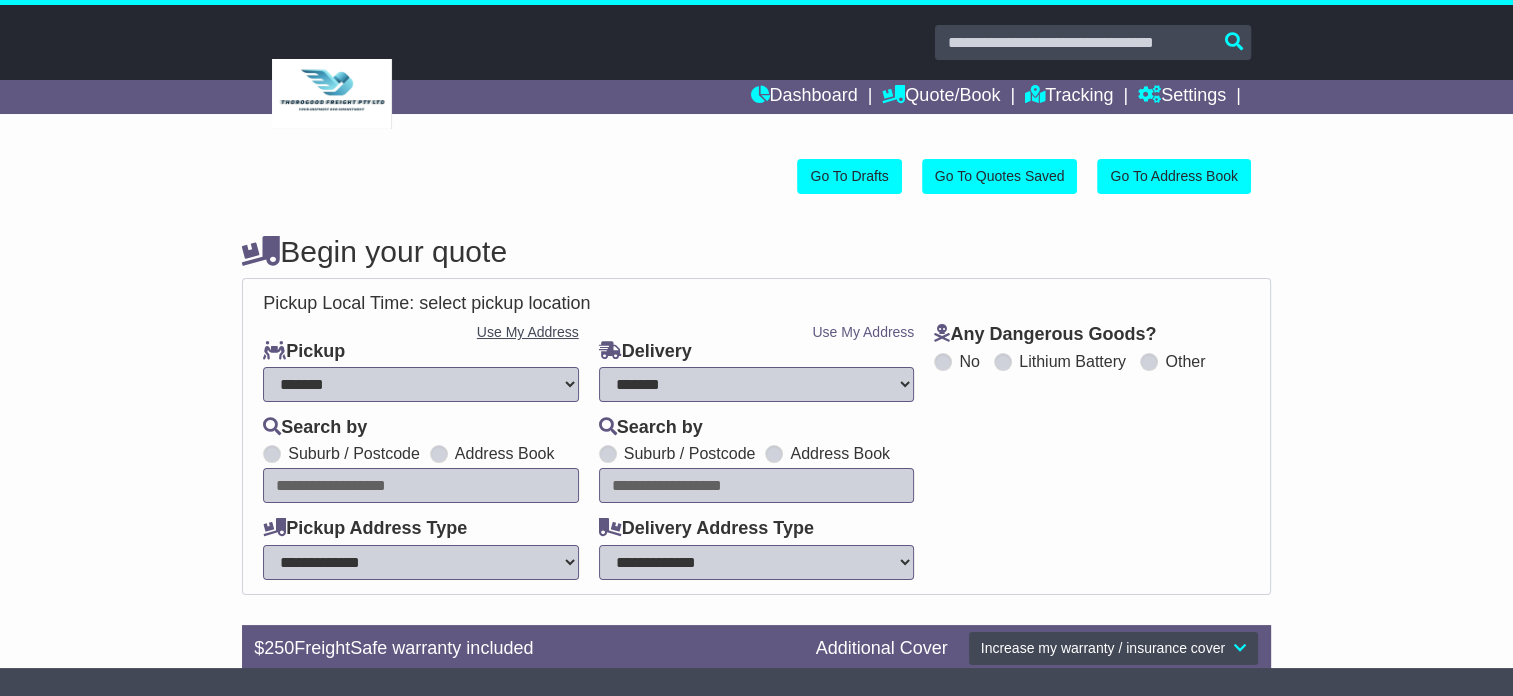 type on "**********" 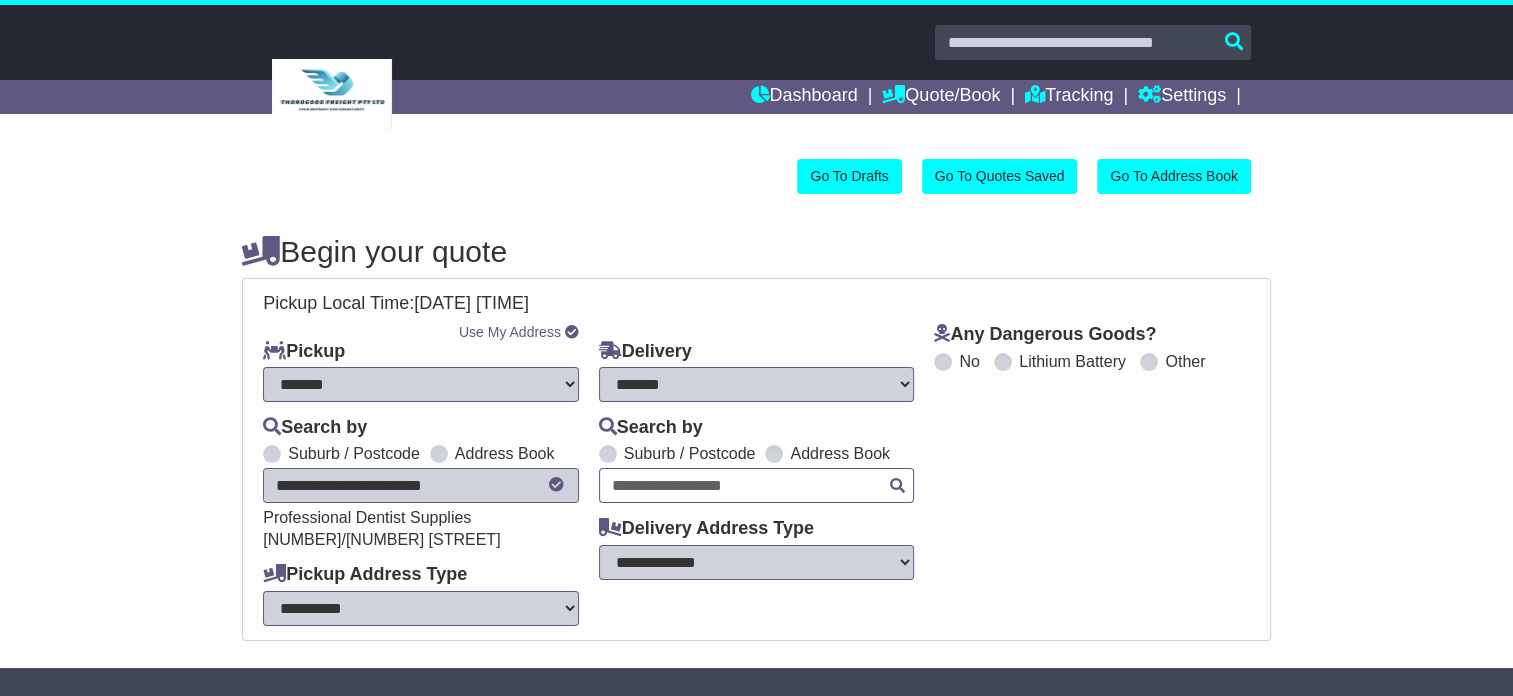 click at bounding box center (757, 485) 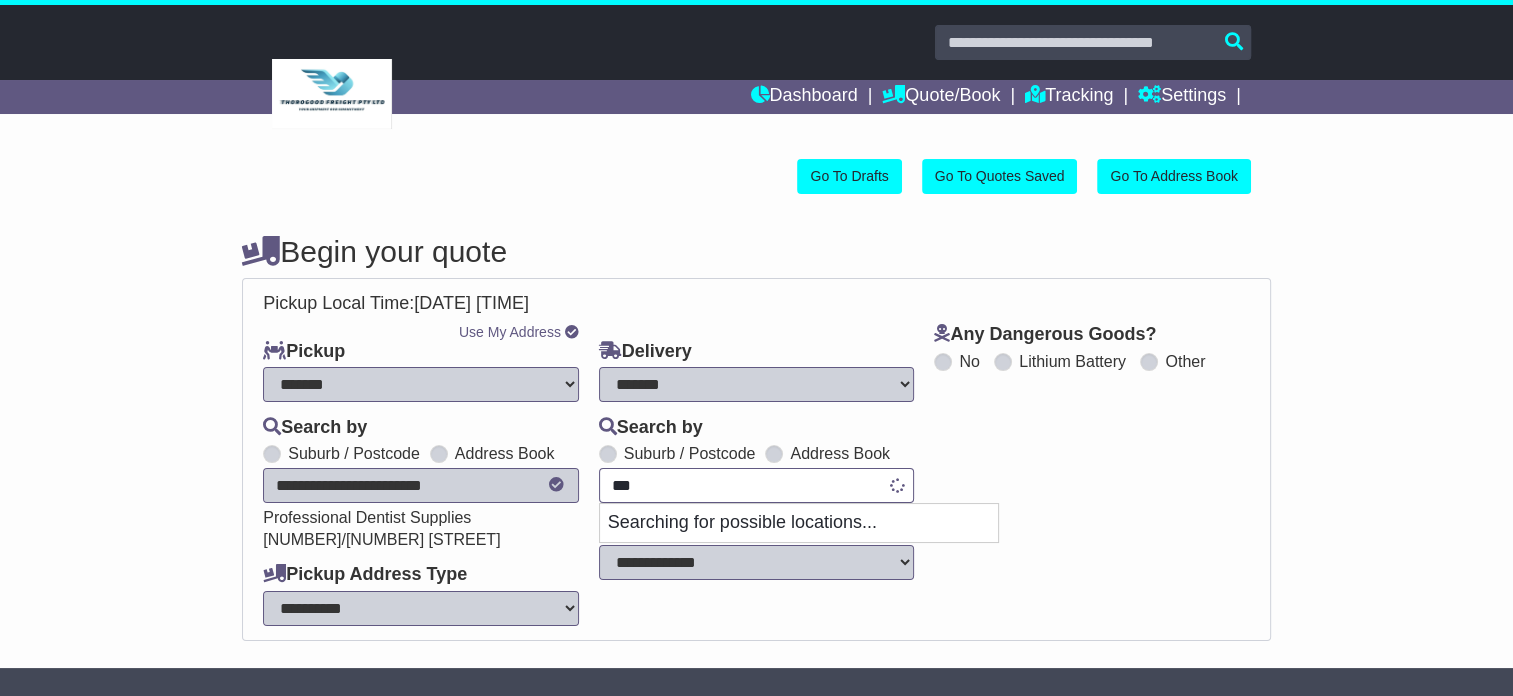 type on "****" 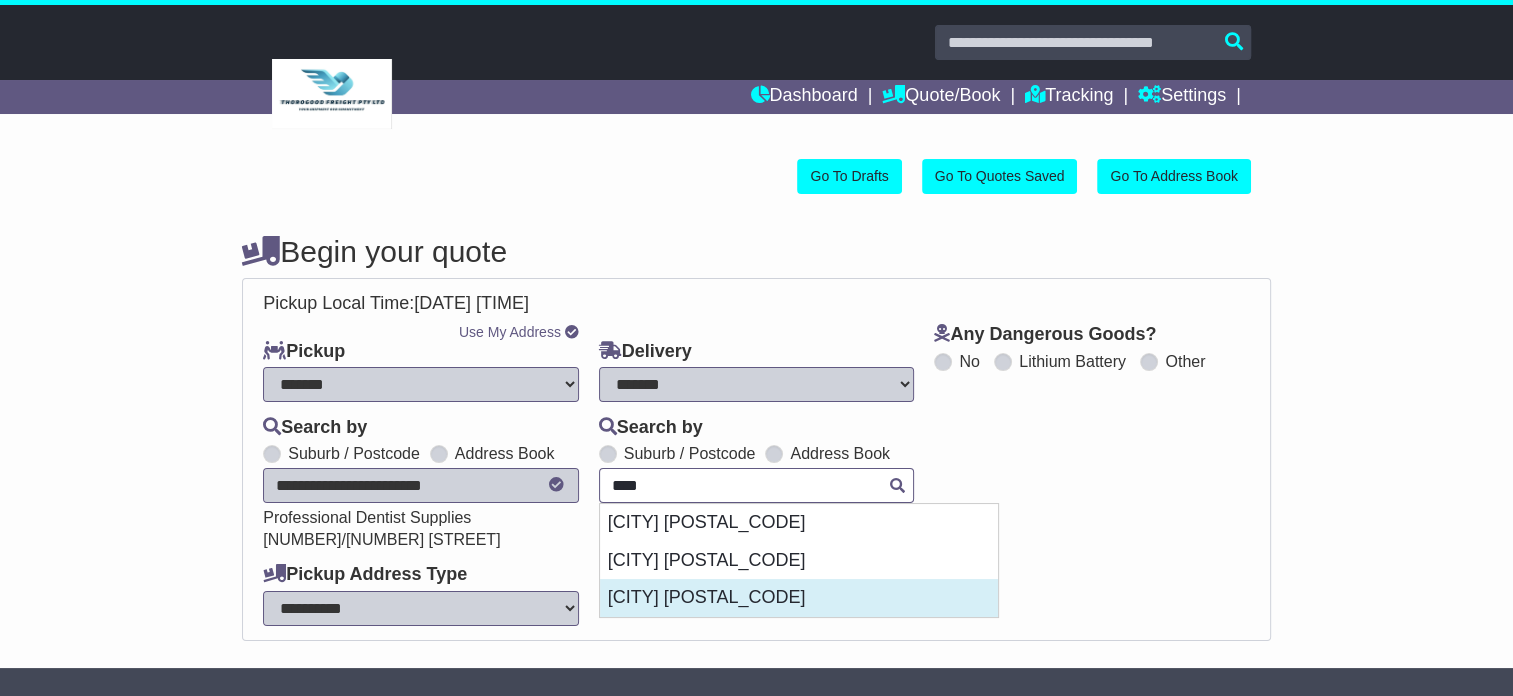 click on "[CITY] [POSTAL_CODE]" at bounding box center [799, 598] 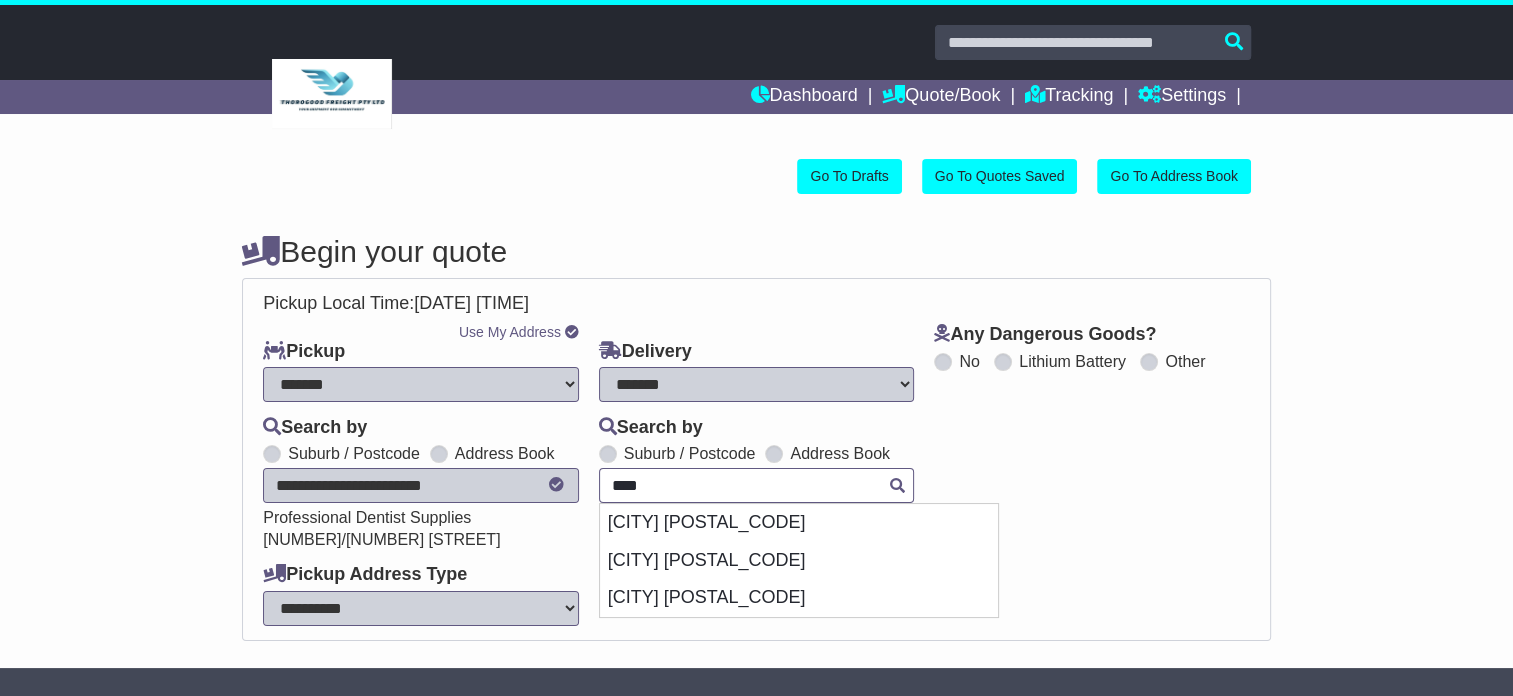 type on "**********" 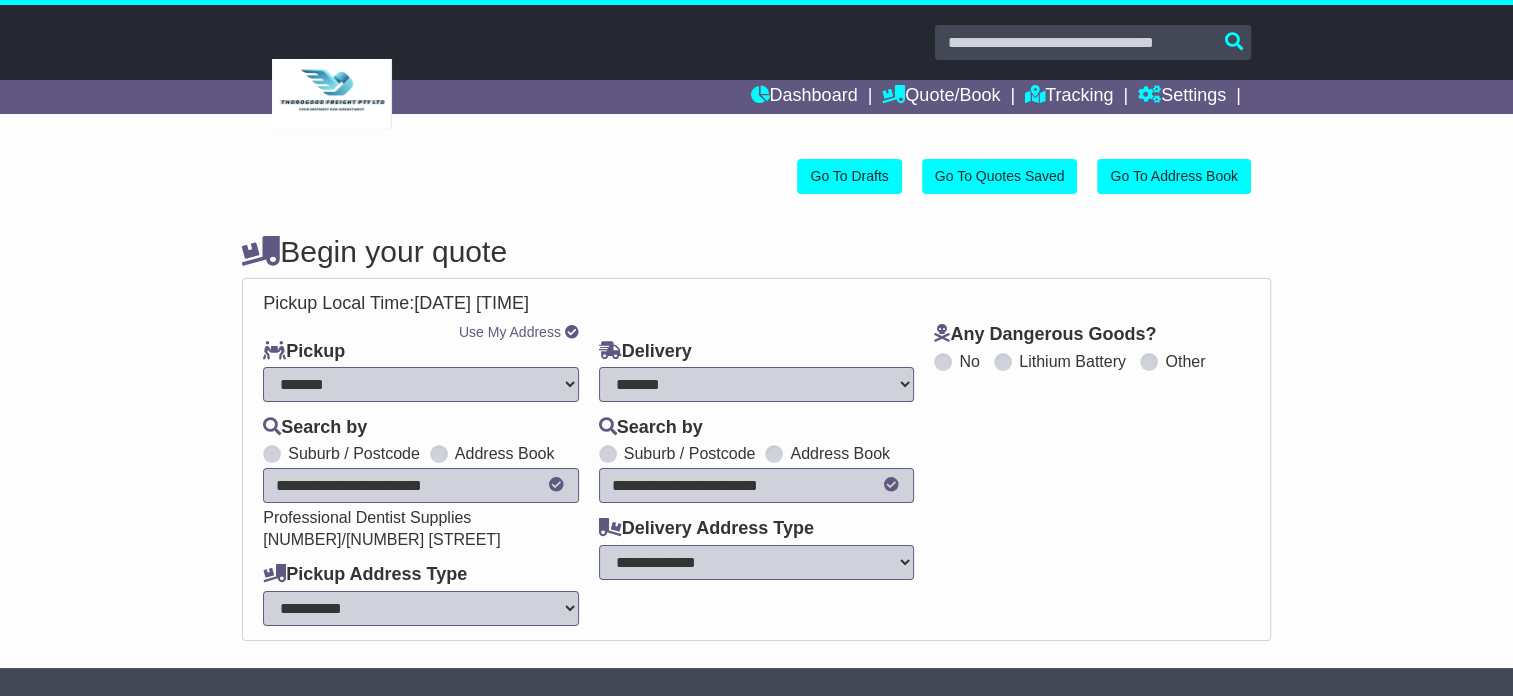 type on "**********" 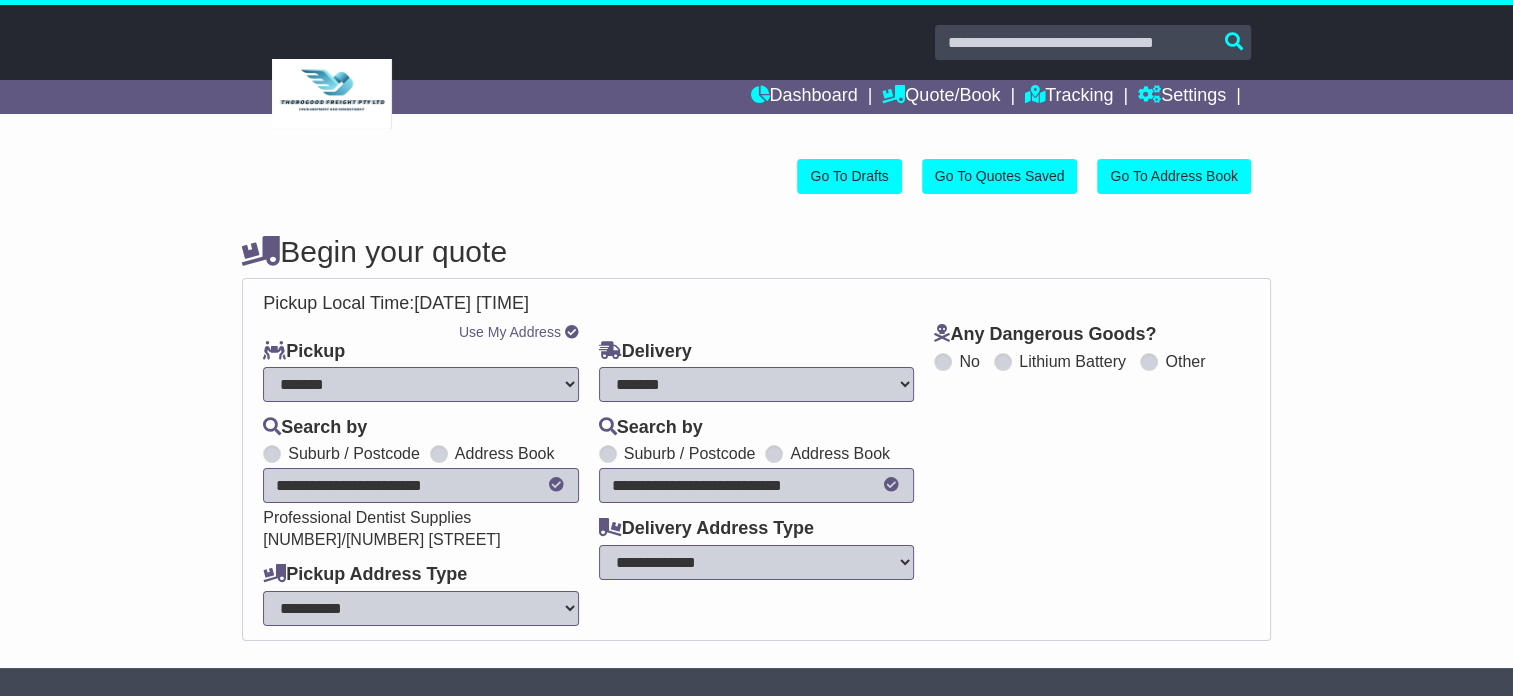 click on "**********" at bounding box center [757, 562] 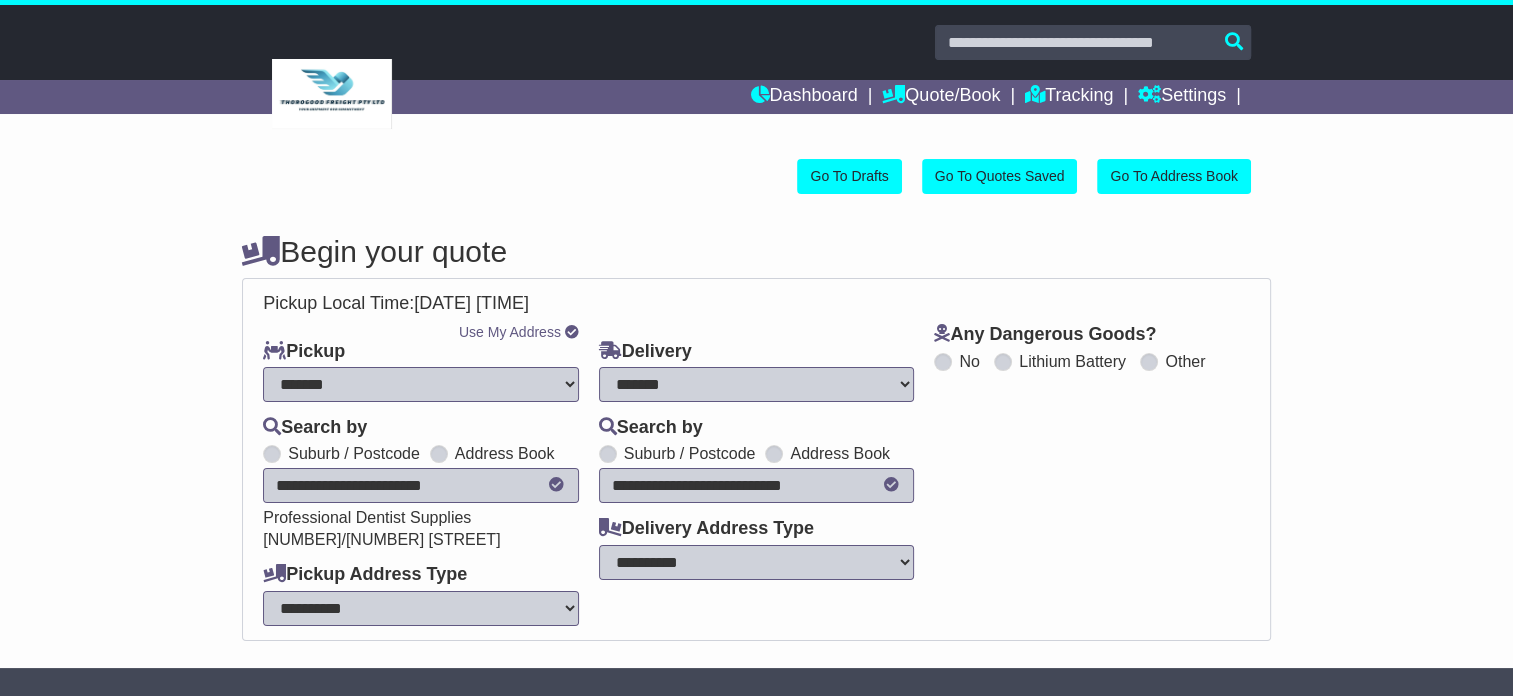 click on "**********" at bounding box center [757, 562] 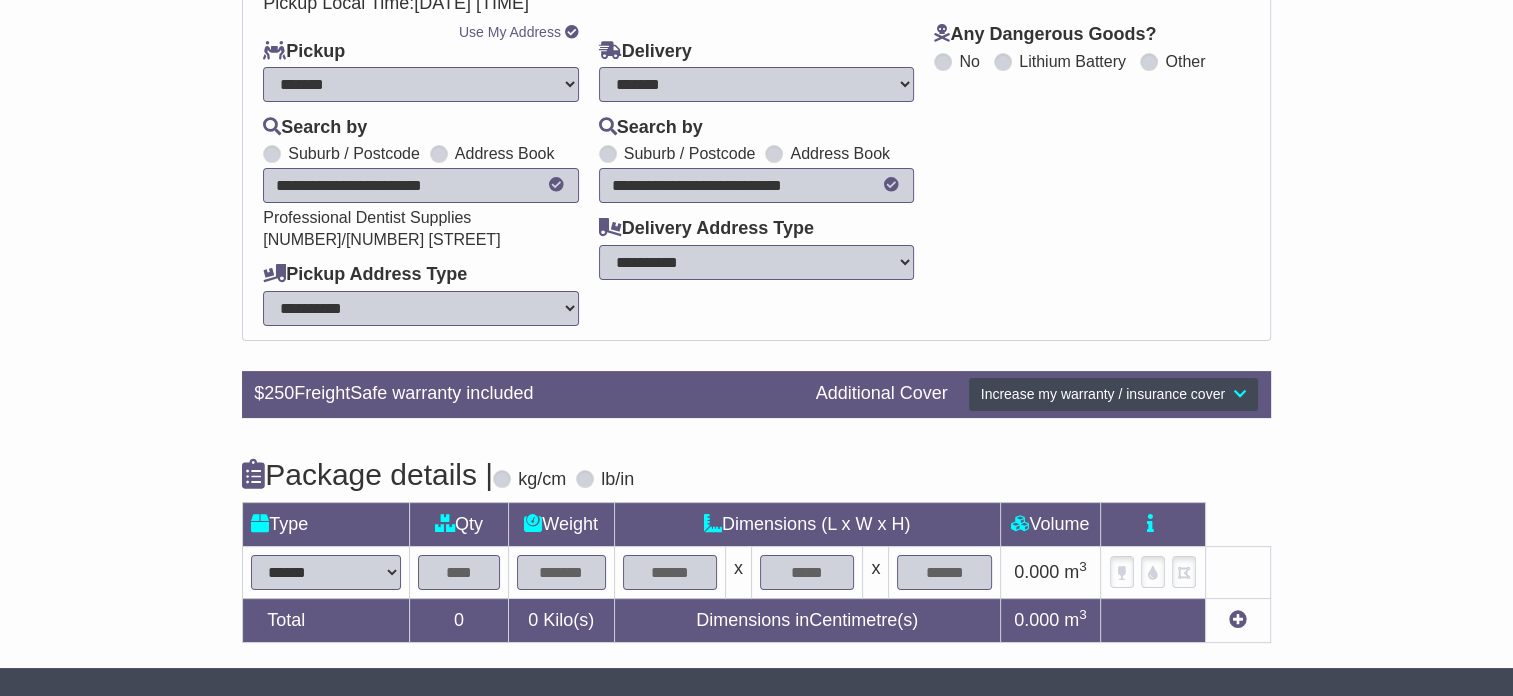 scroll, scrollTop: 360, scrollLeft: 0, axis: vertical 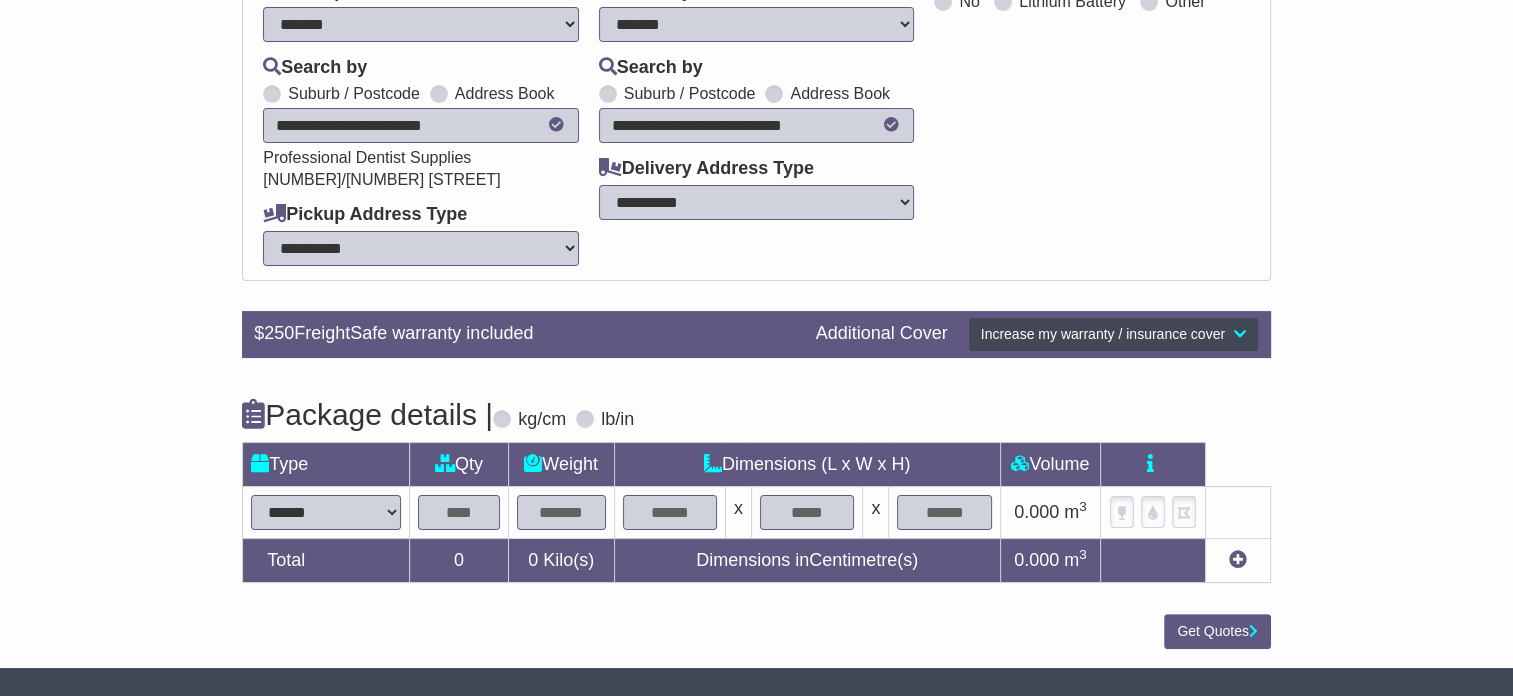 click on "****** ****** *** ******** ***** **** **** ****** *** *******" at bounding box center (326, 512) 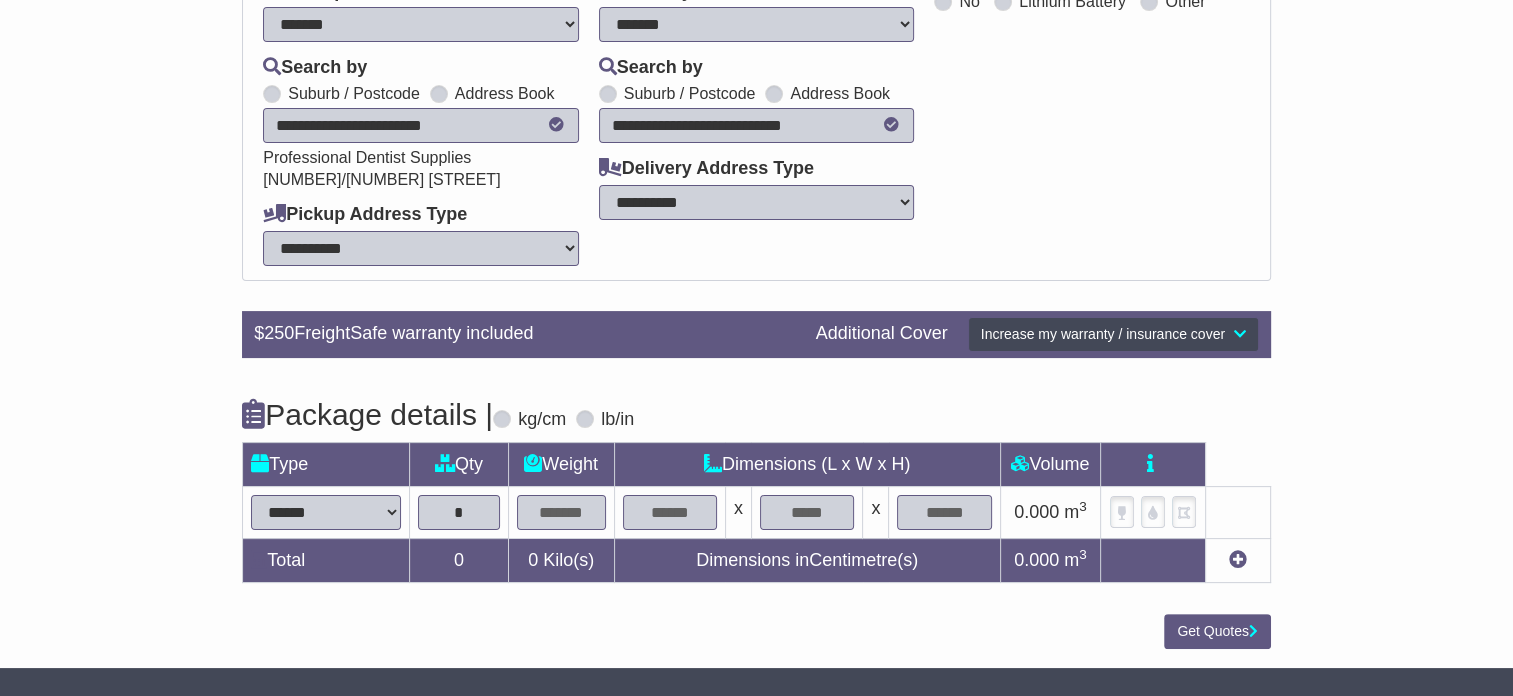 type on "*" 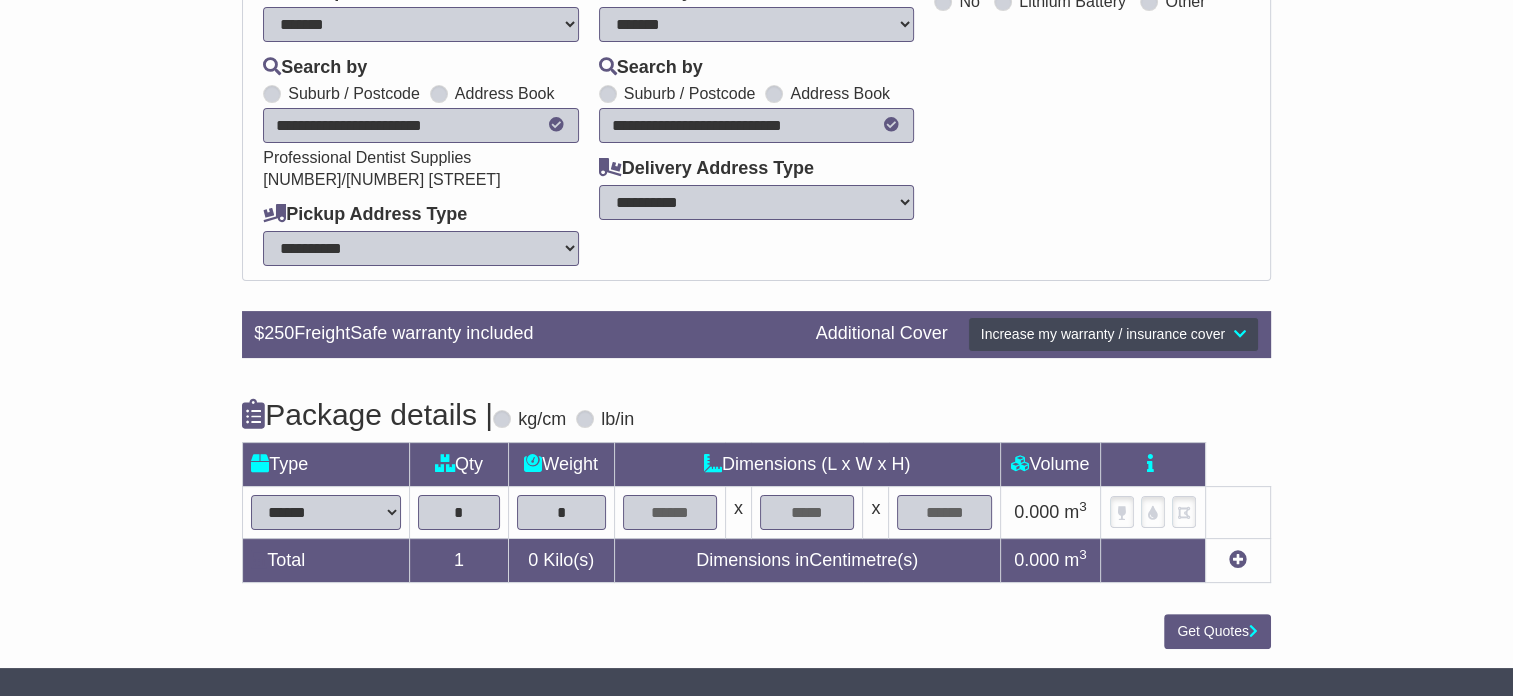 type on "*" 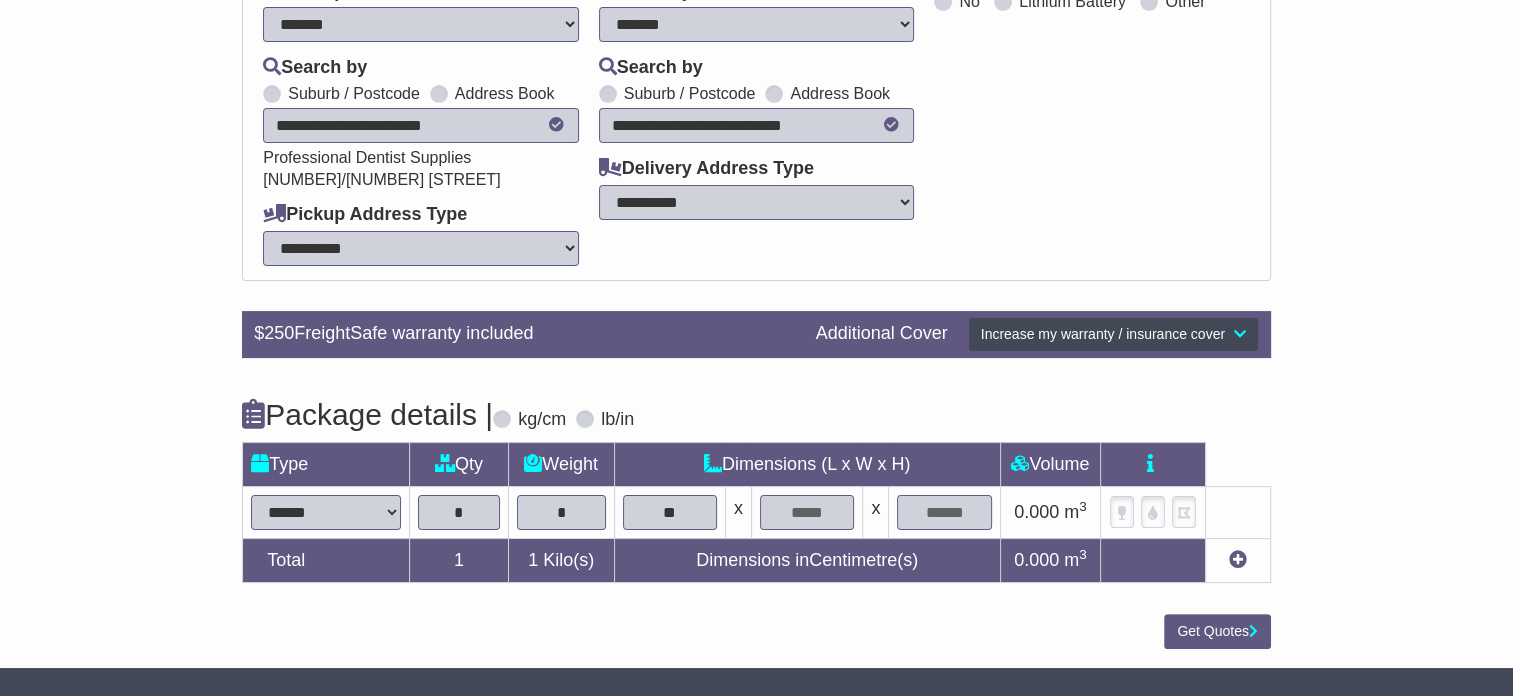 type on "**" 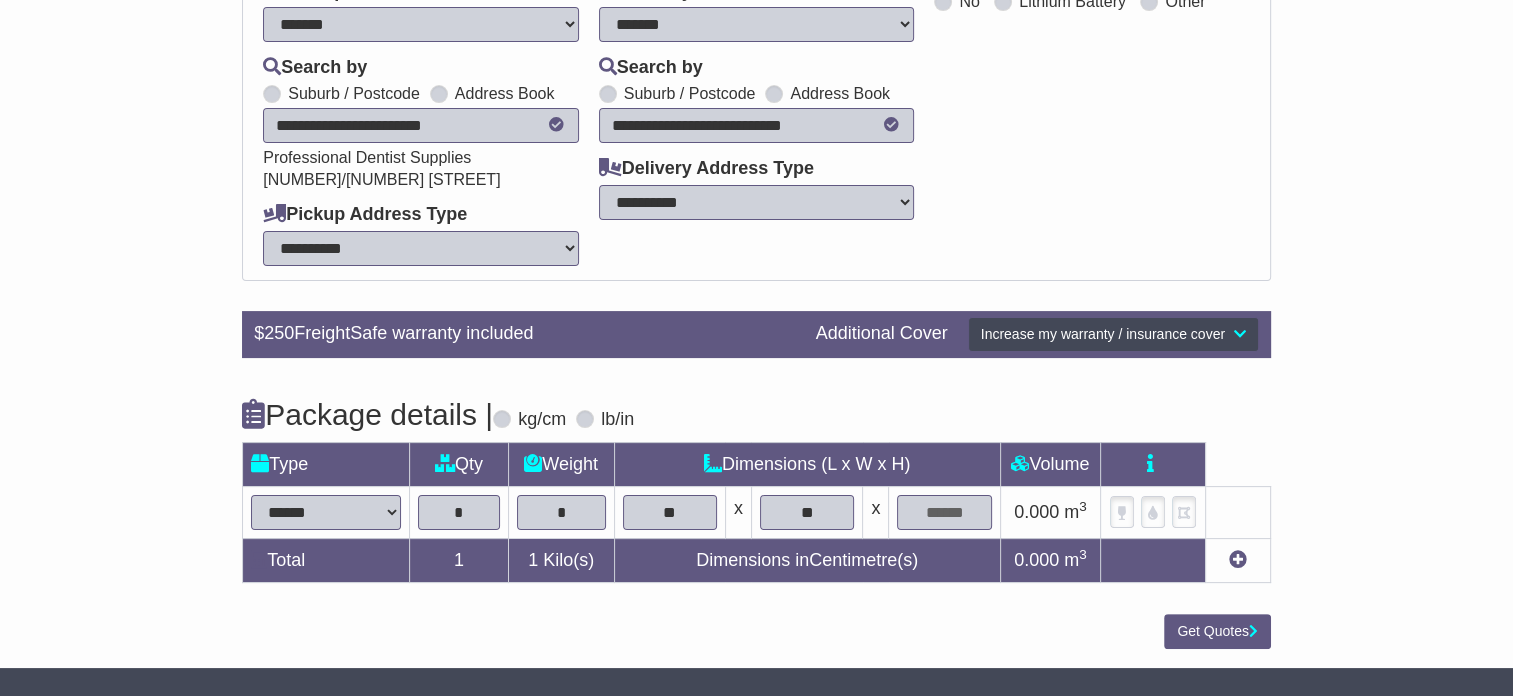type on "**" 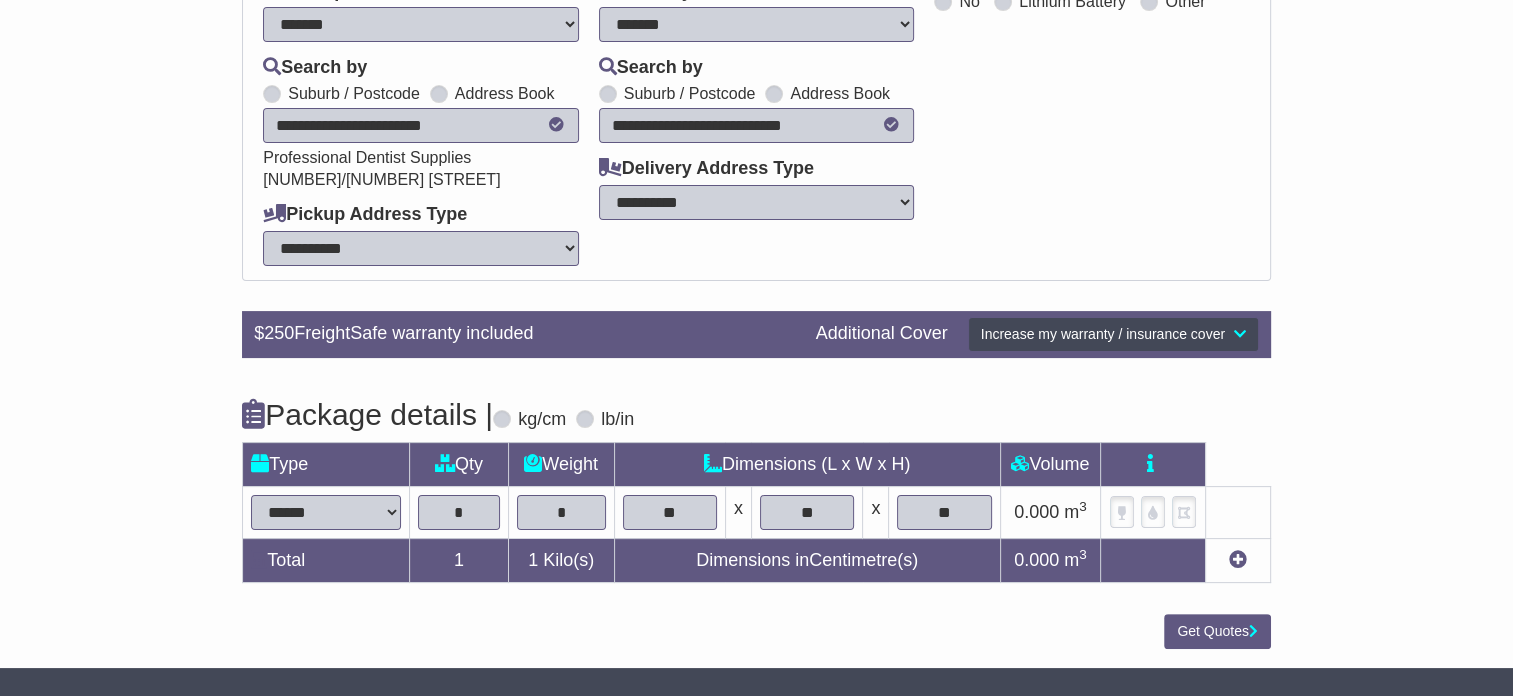 type on "**" 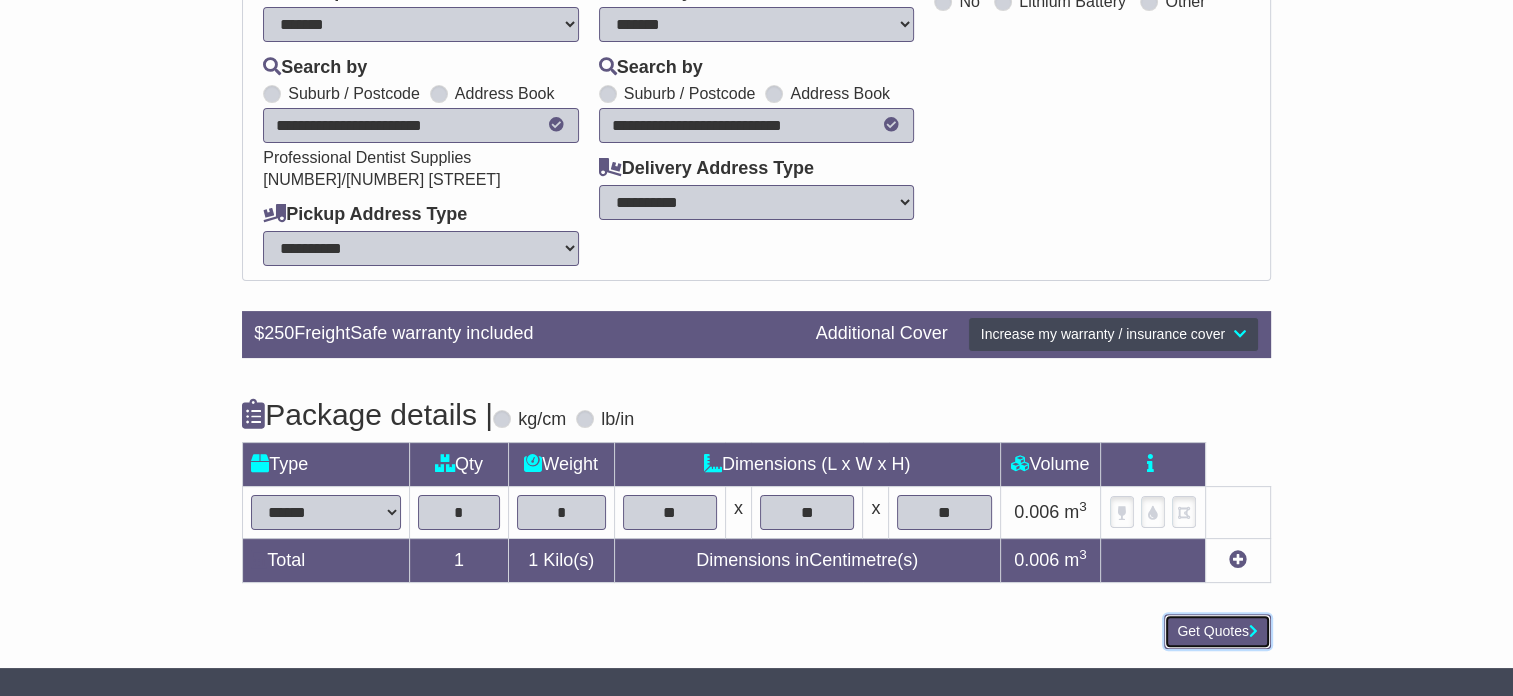 type 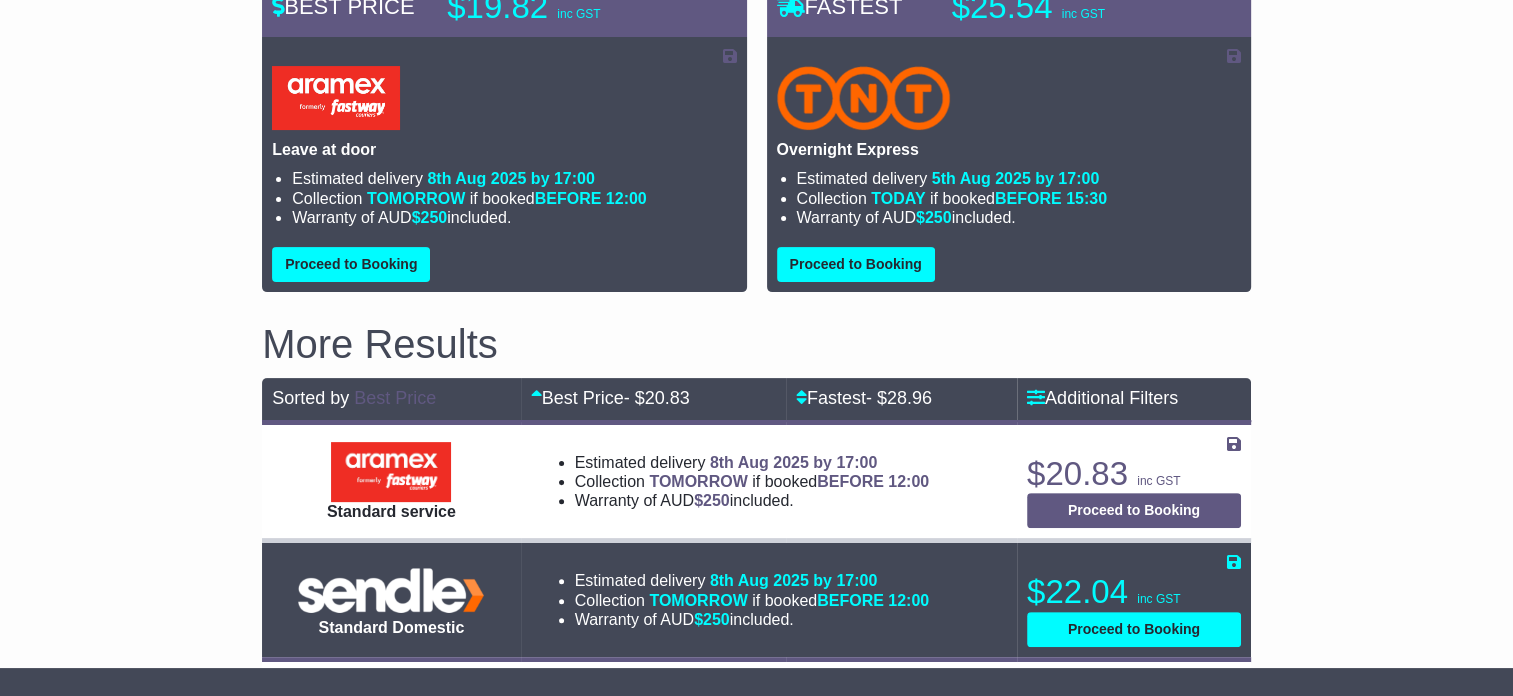 scroll, scrollTop: 262, scrollLeft: 0, axis: vertical 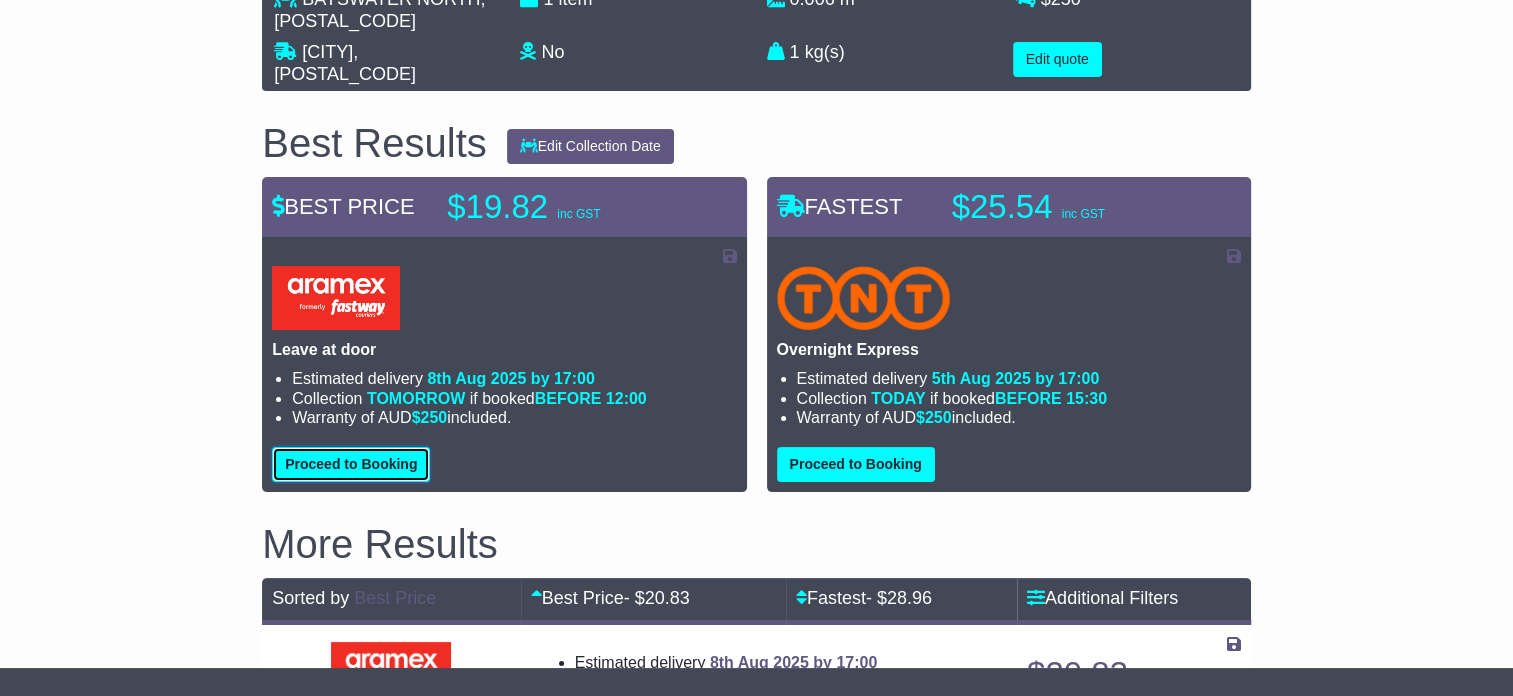 click on "Proceed to Booking" at bounding box center (351, 464) 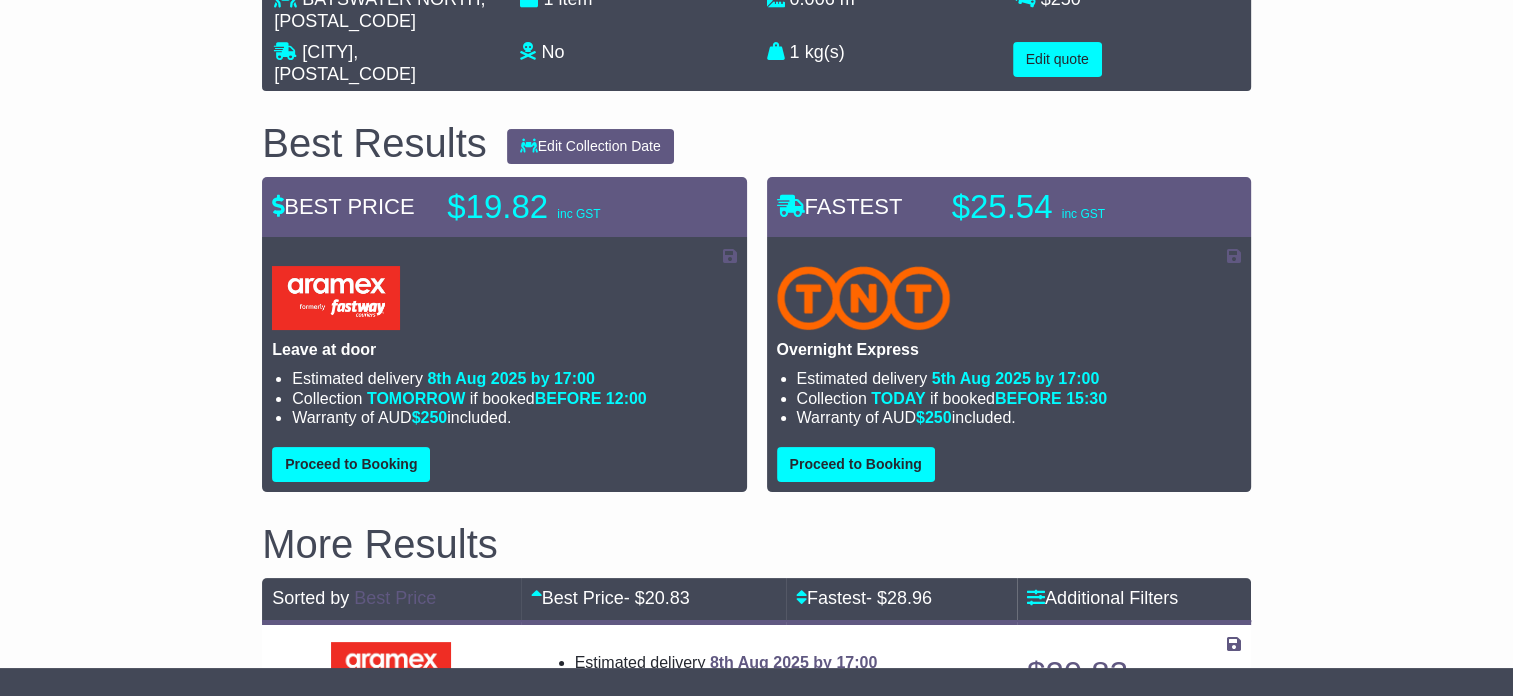 select on "****" 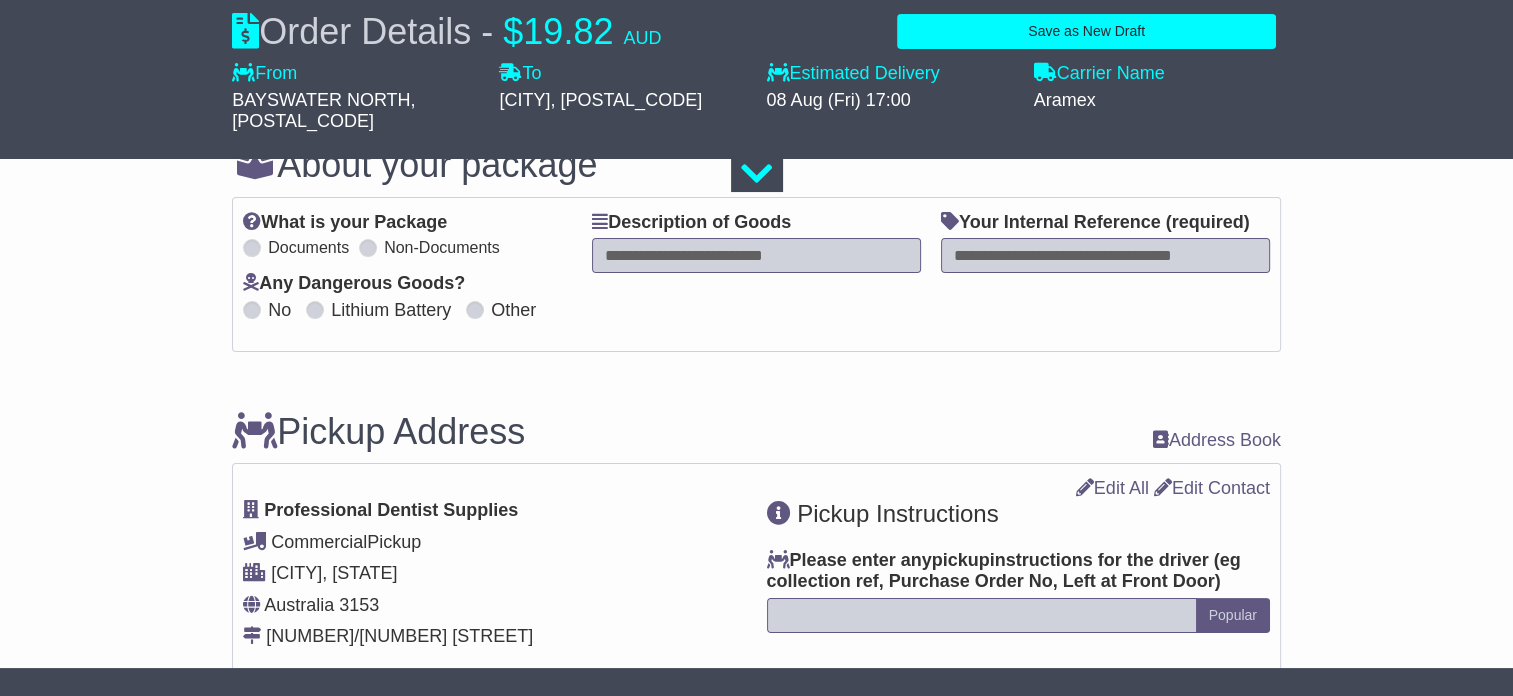 click at bounding box center [756, 255] 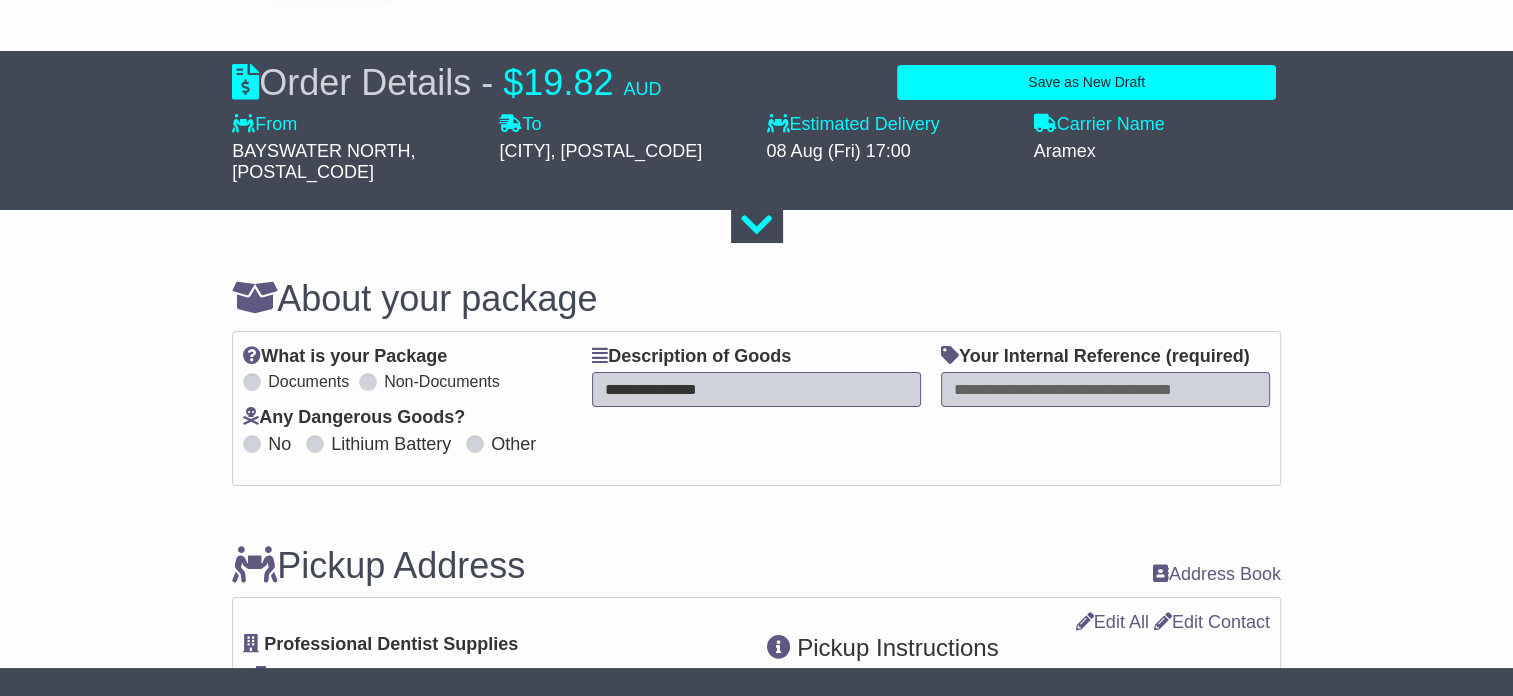 scroll, scrollTop: 0, scrollLeft: 0, axis: both 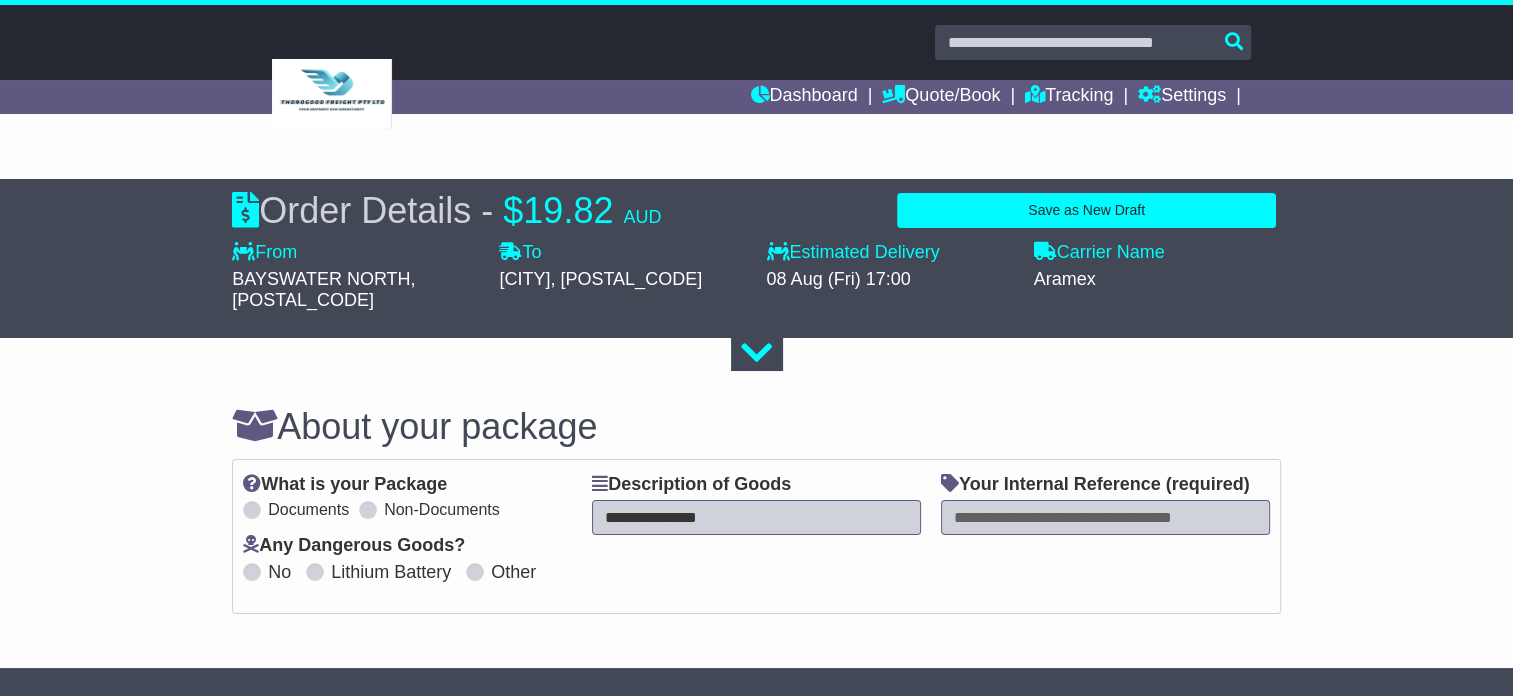 type on "**********" 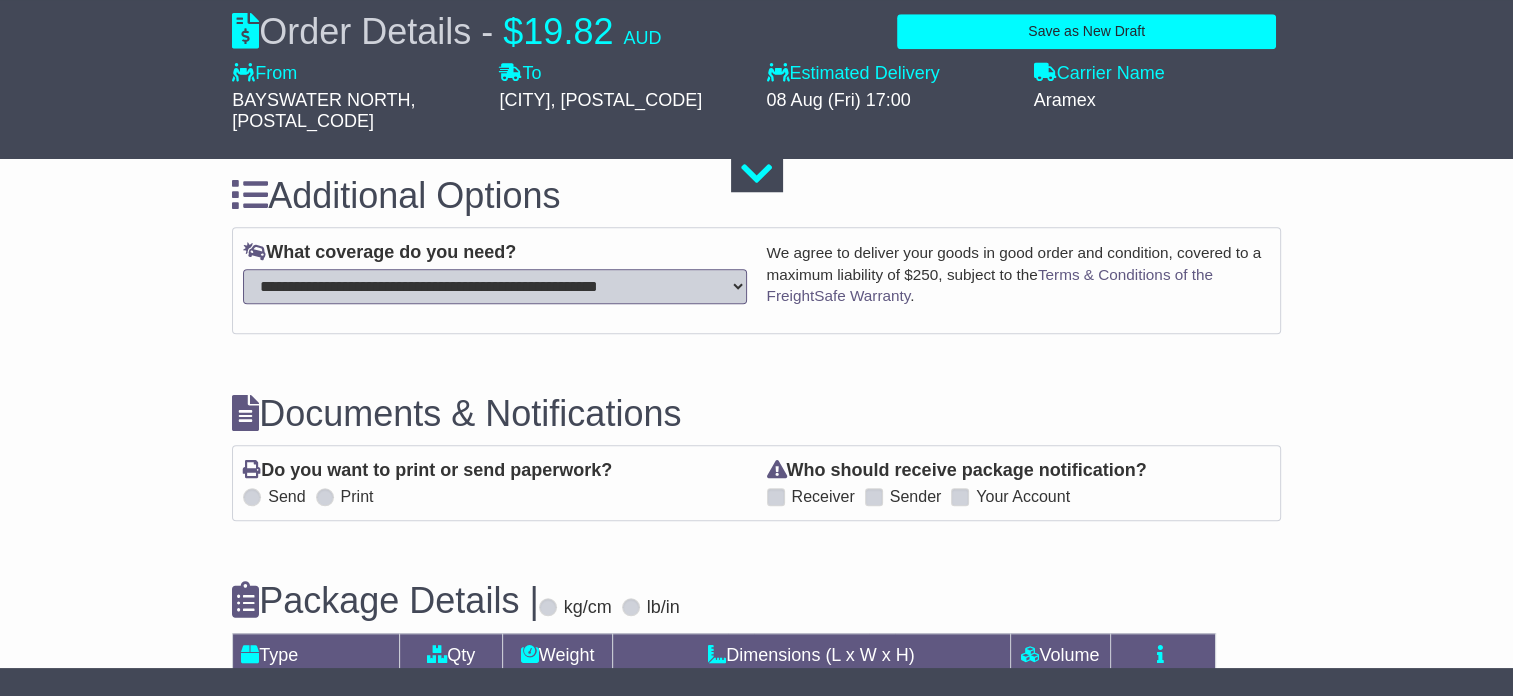 scroll, scrollTop: 2217, scrollLeft: 0, axis: vertical 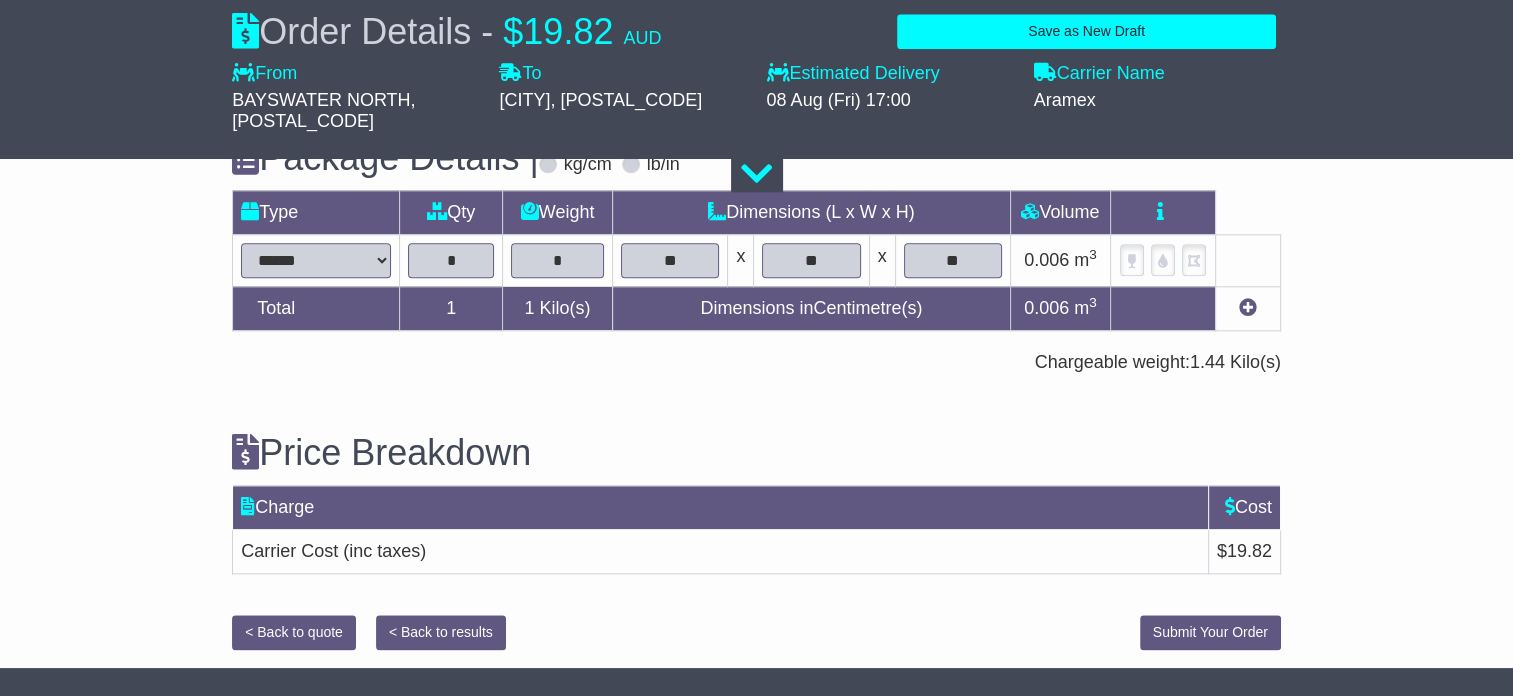 type on "*****" 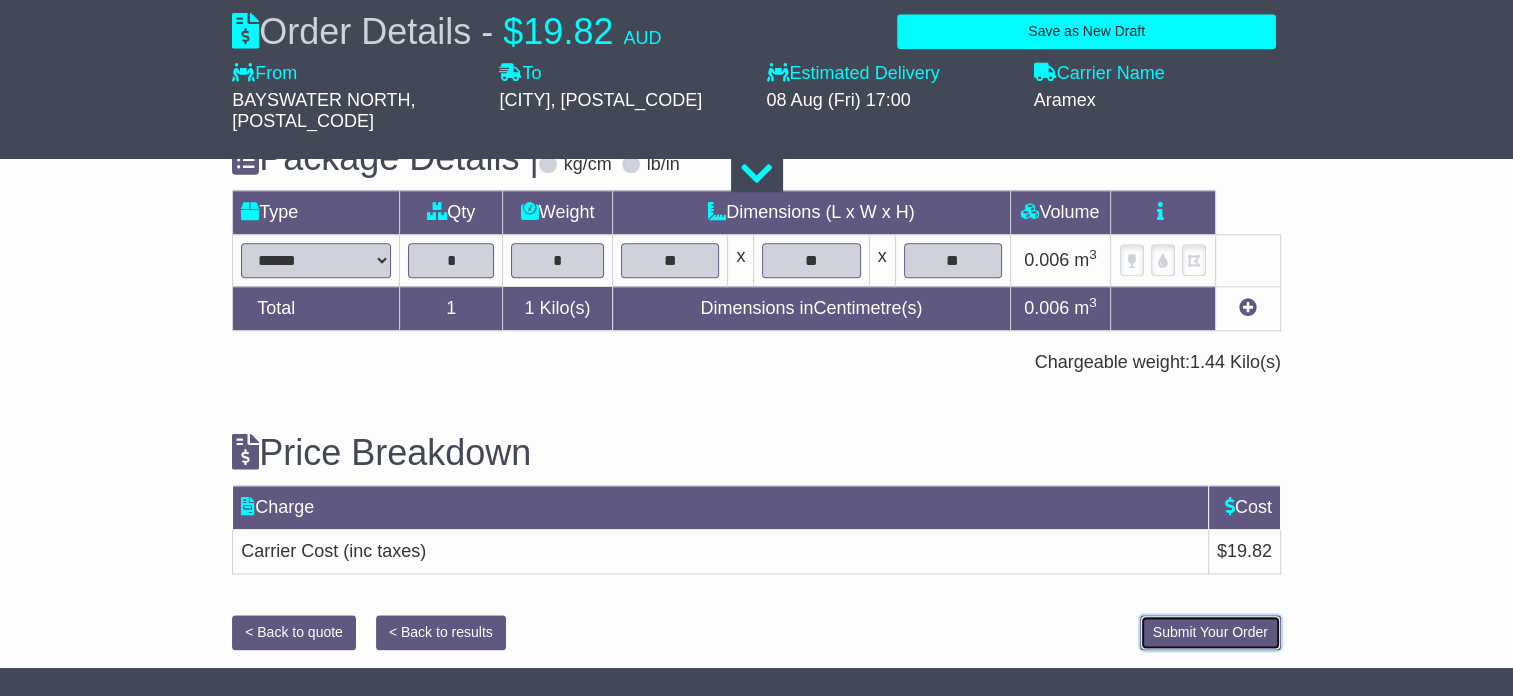 click on "Submit Your Order" at bounding box center [1210, 632] 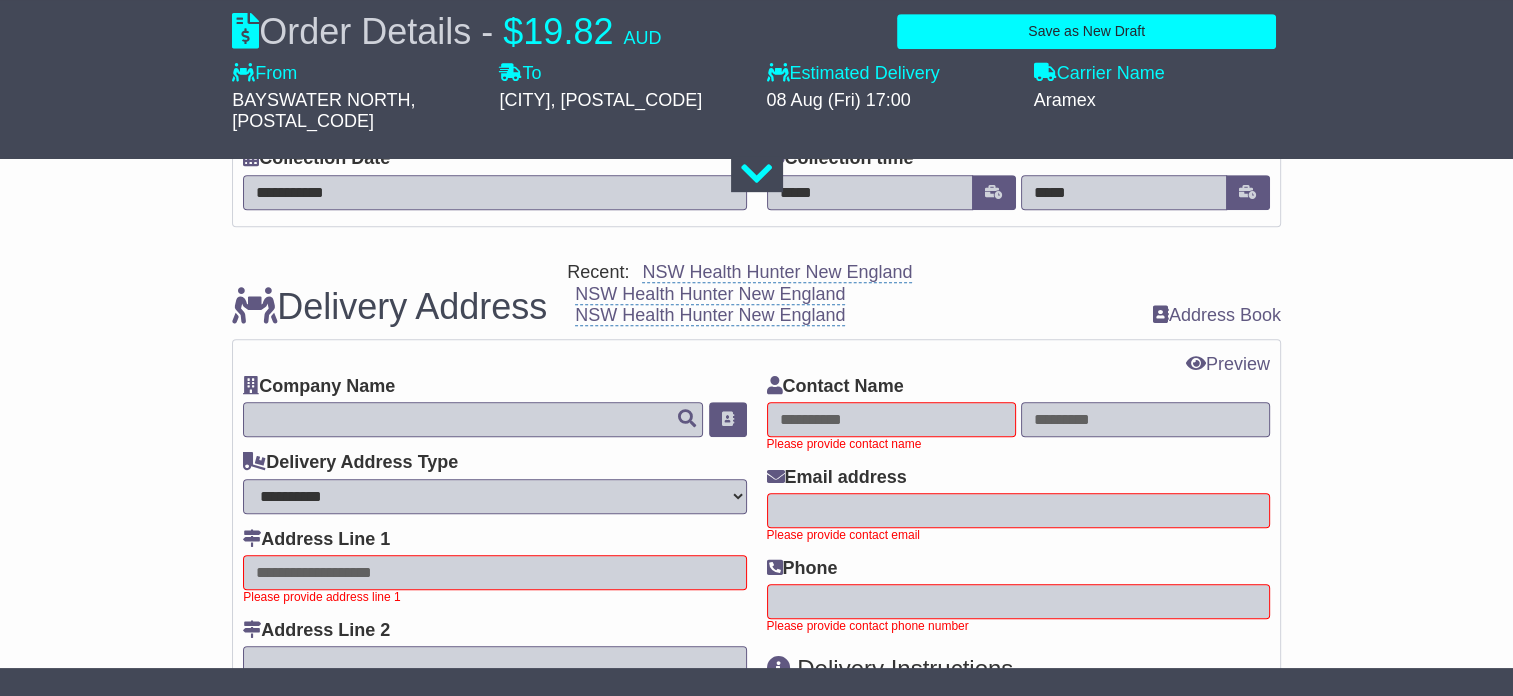 scroll, scrollTop: 900, scrollLeft: 0, axis: vertical 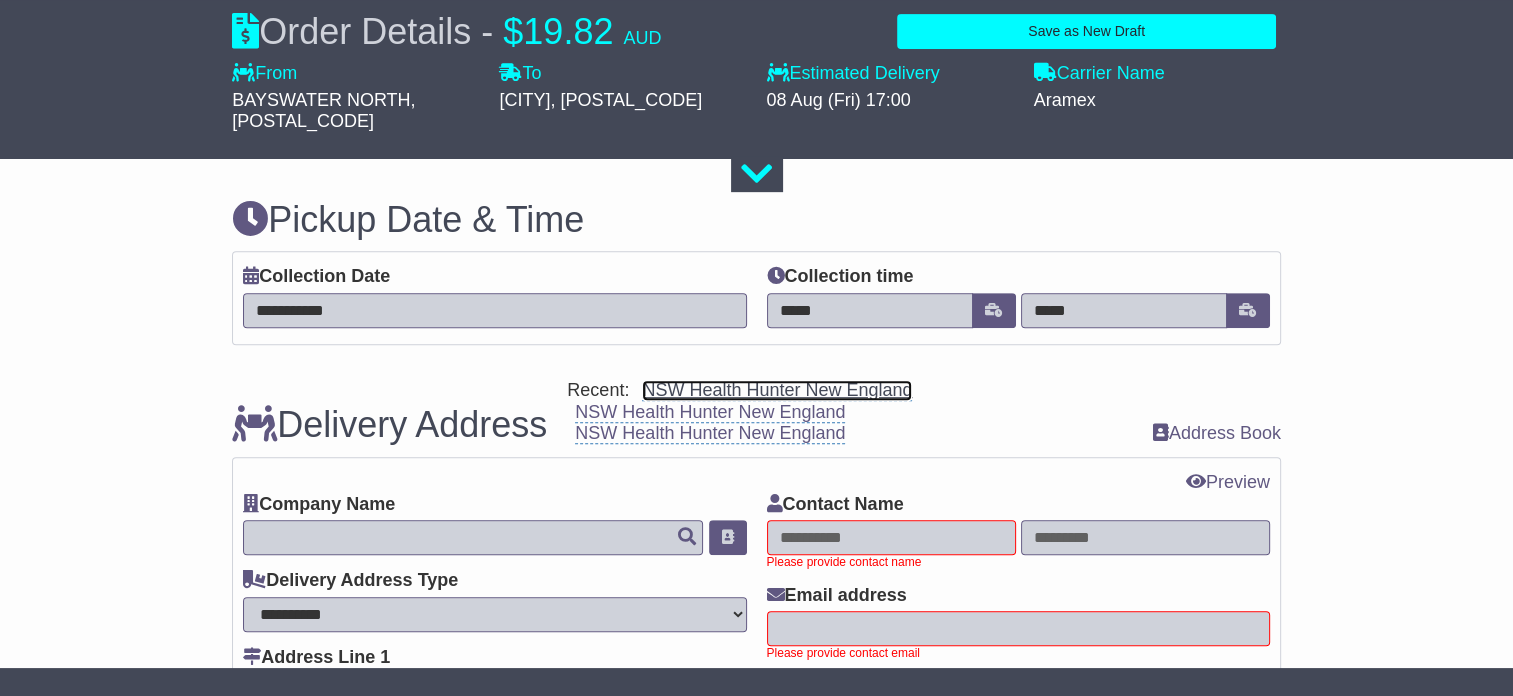 click on "NSW Health Hunter New England" at bounding box center [777, 390] 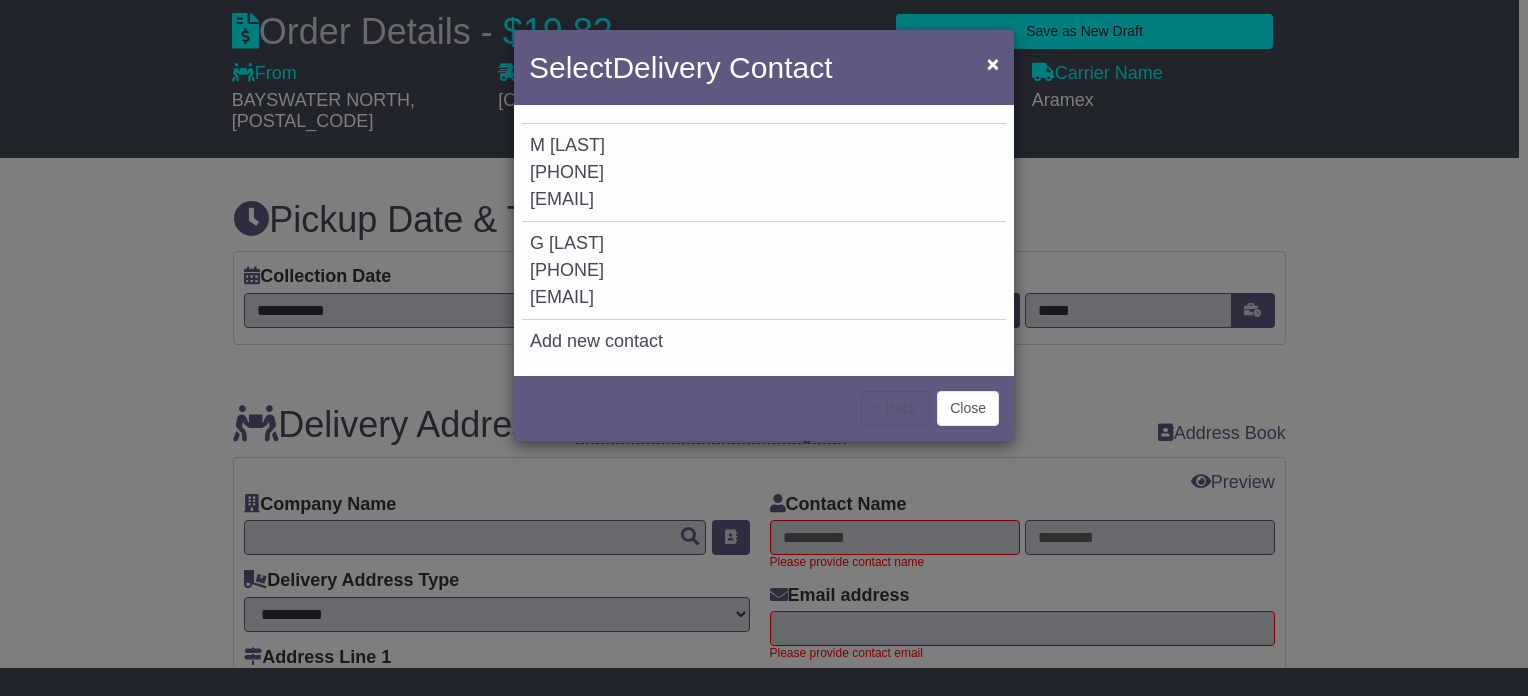 click on "1300883965" at bounding box center [567, 172] 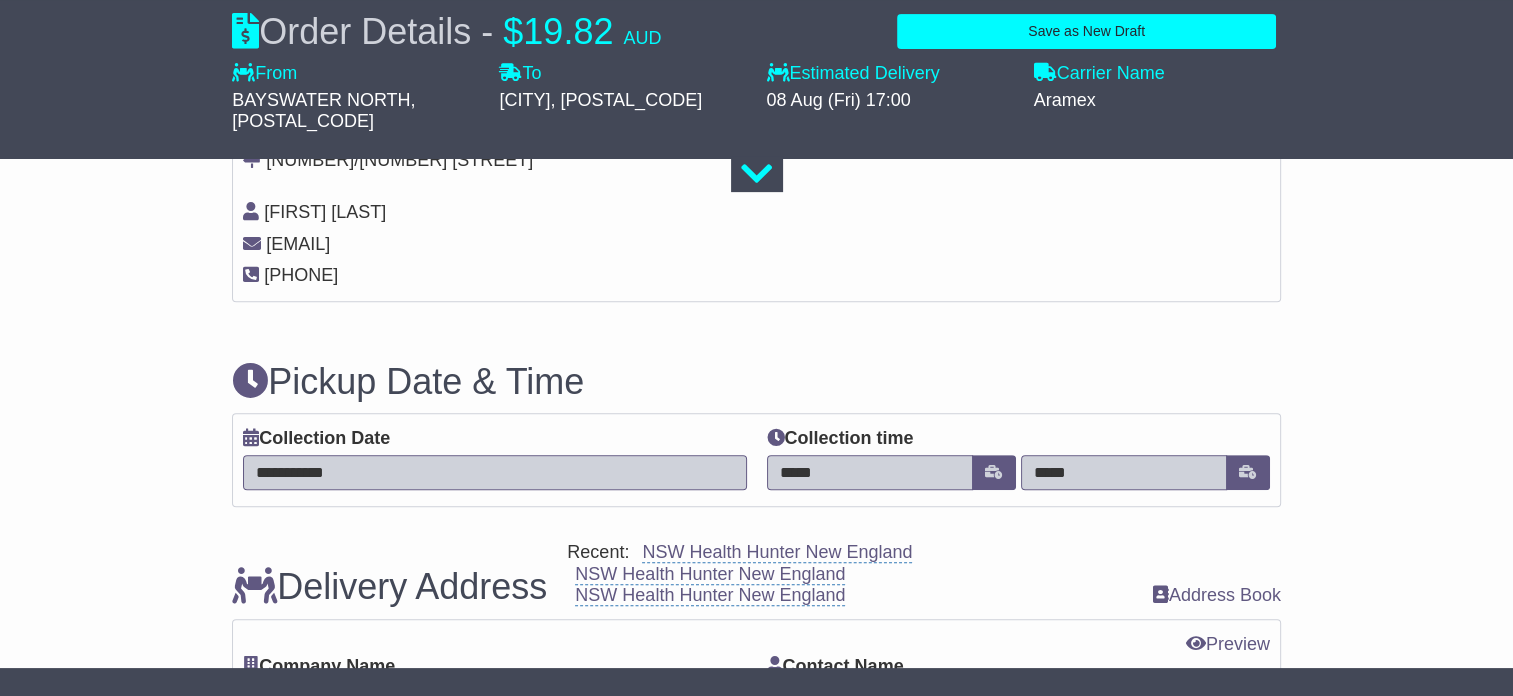 scroll, scrollTop: 700, scrollLeft: 0, axis: vertical 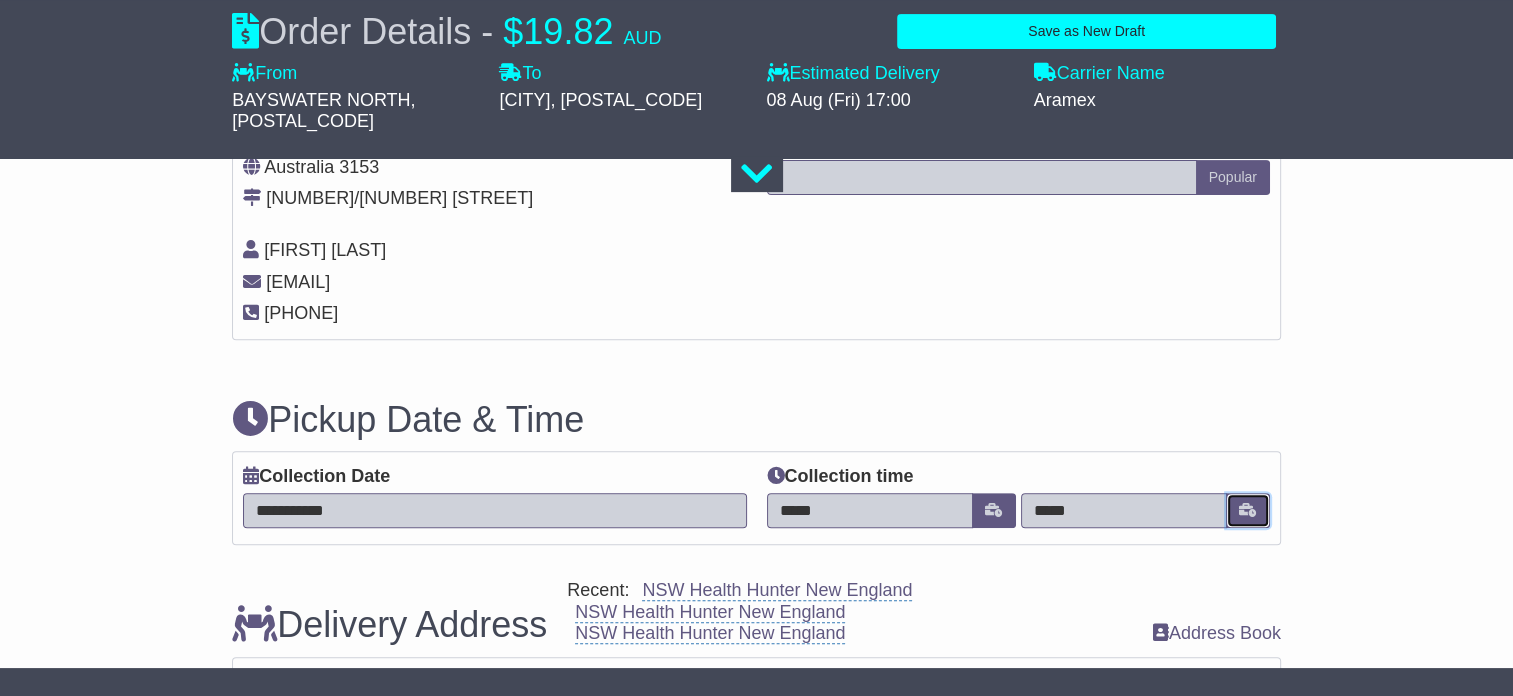 click at bounding box center [1248, 510] 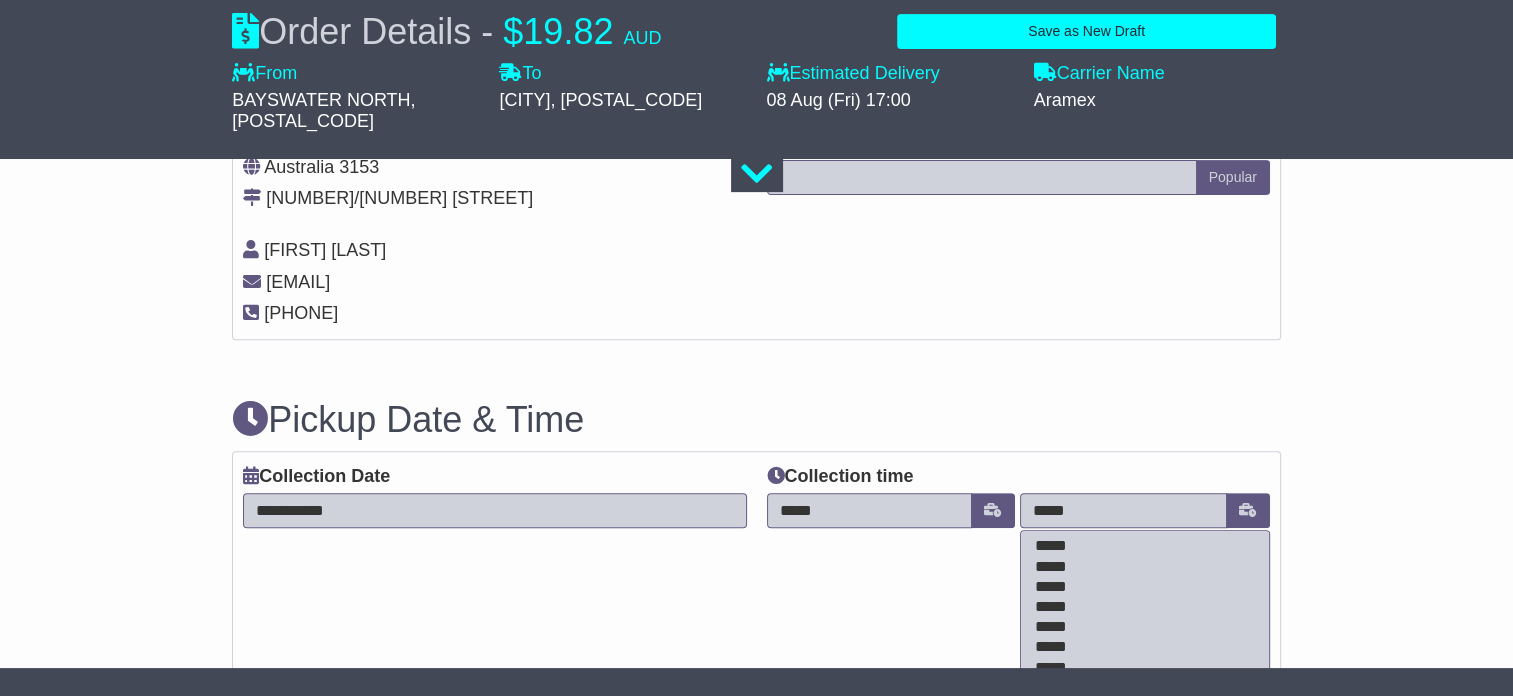 scroll, scrollTop: 708, scrollLeft: 0, axis: vertical 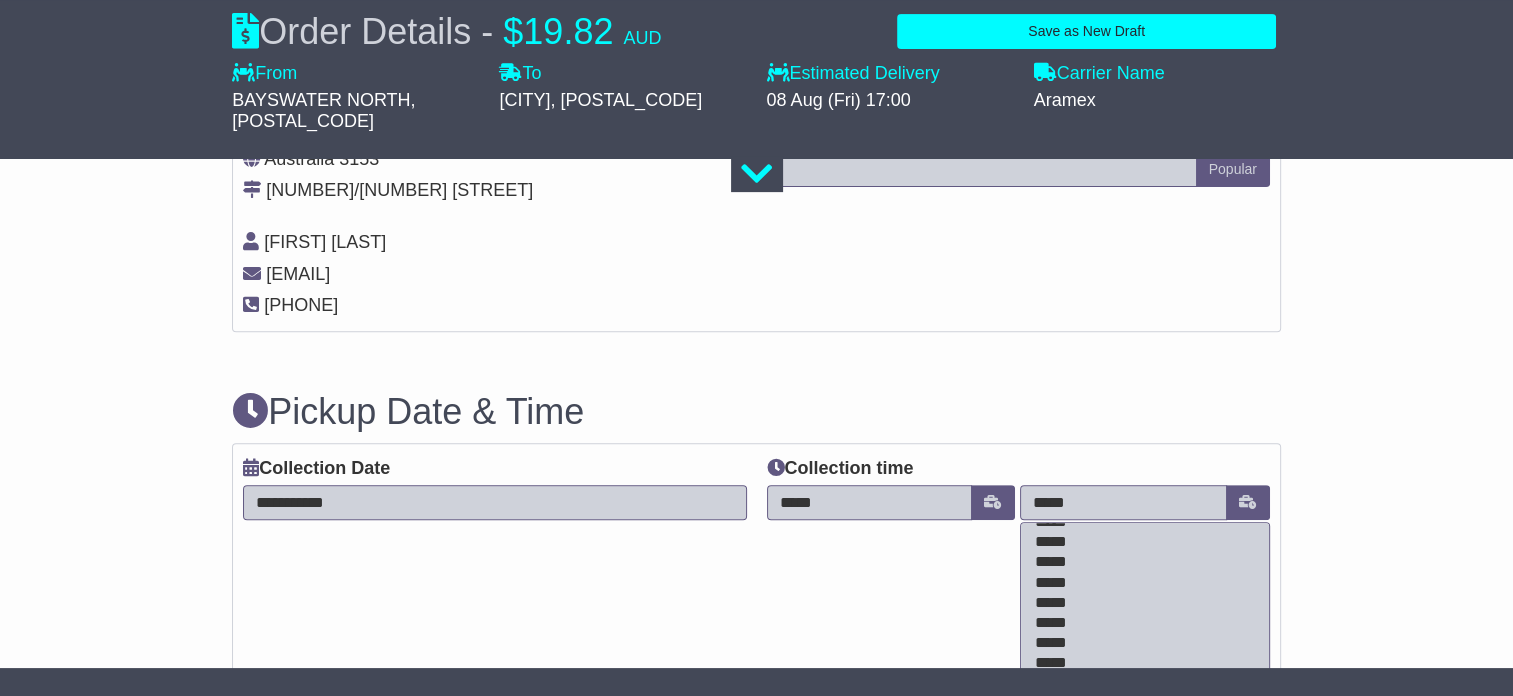 click on "*****" at bounding box center [1140, 584] 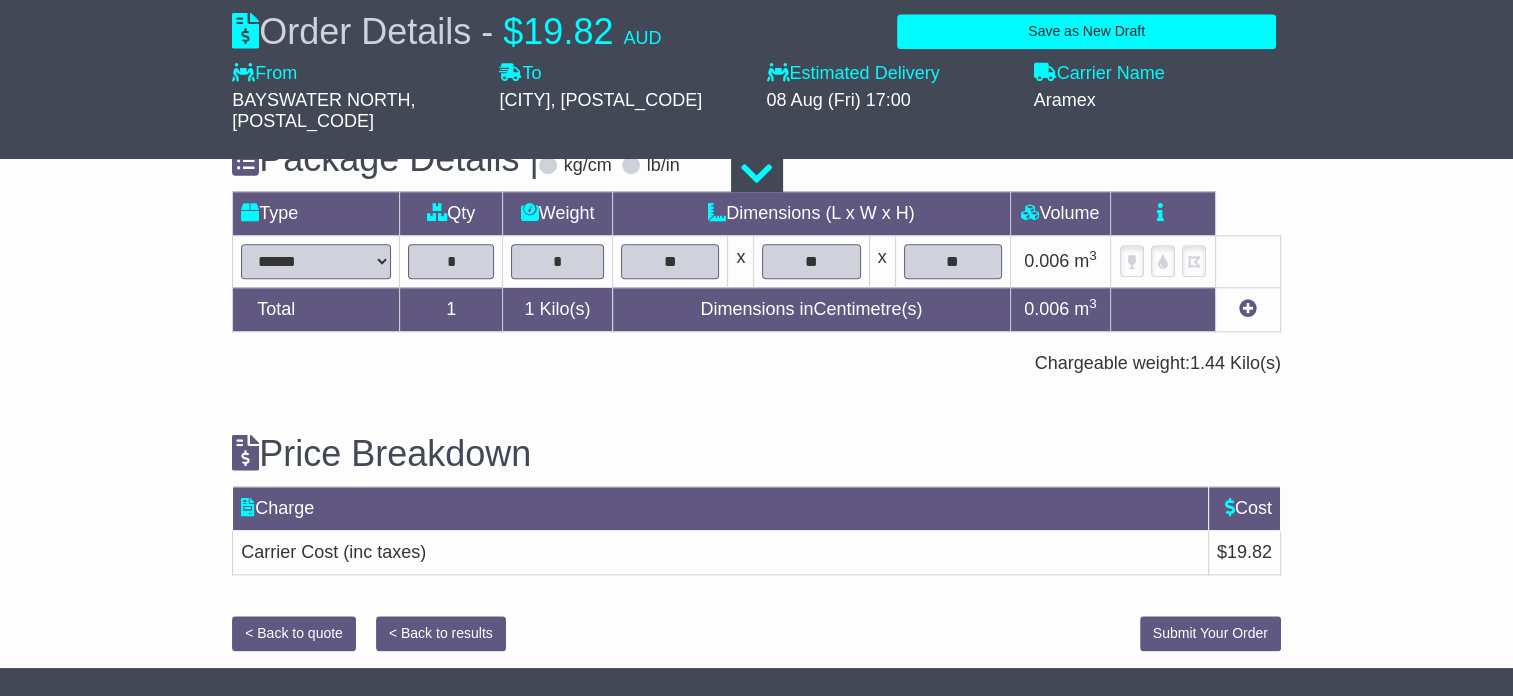 scroll, scrollTop: 2217, scrollLeft: 0, axis: vertical 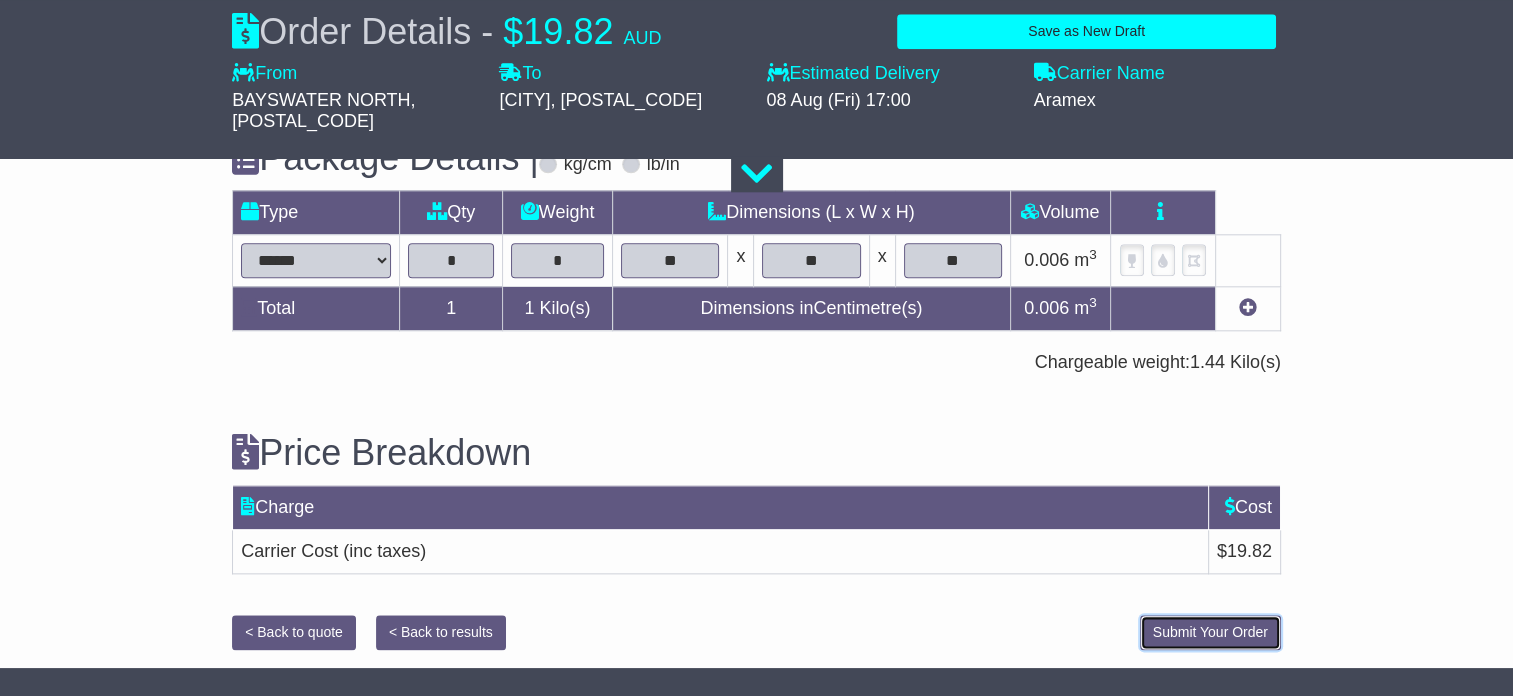 click on "Submit Your Order" at bounding box center (1210, 632) 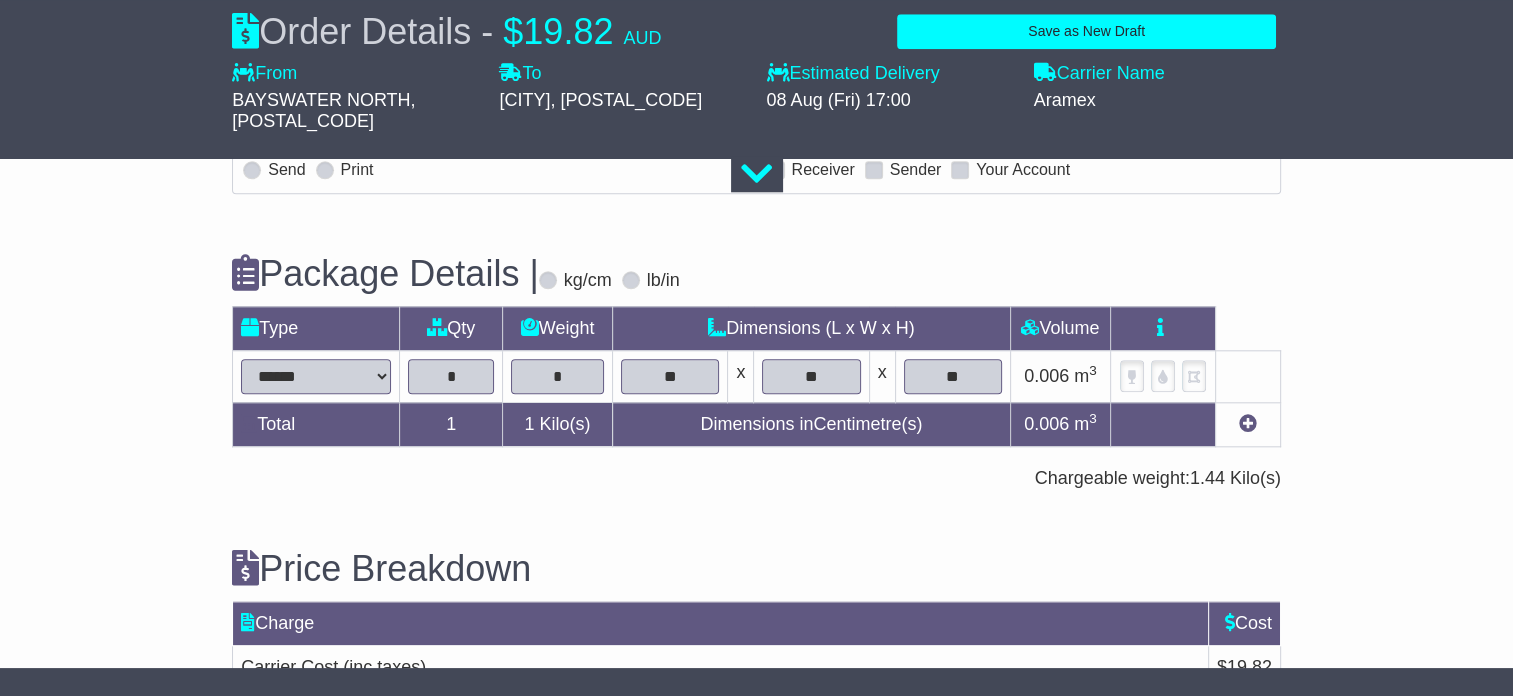 scroll, scrollTop: 2217, scrollLeft: 0, axis: vertical 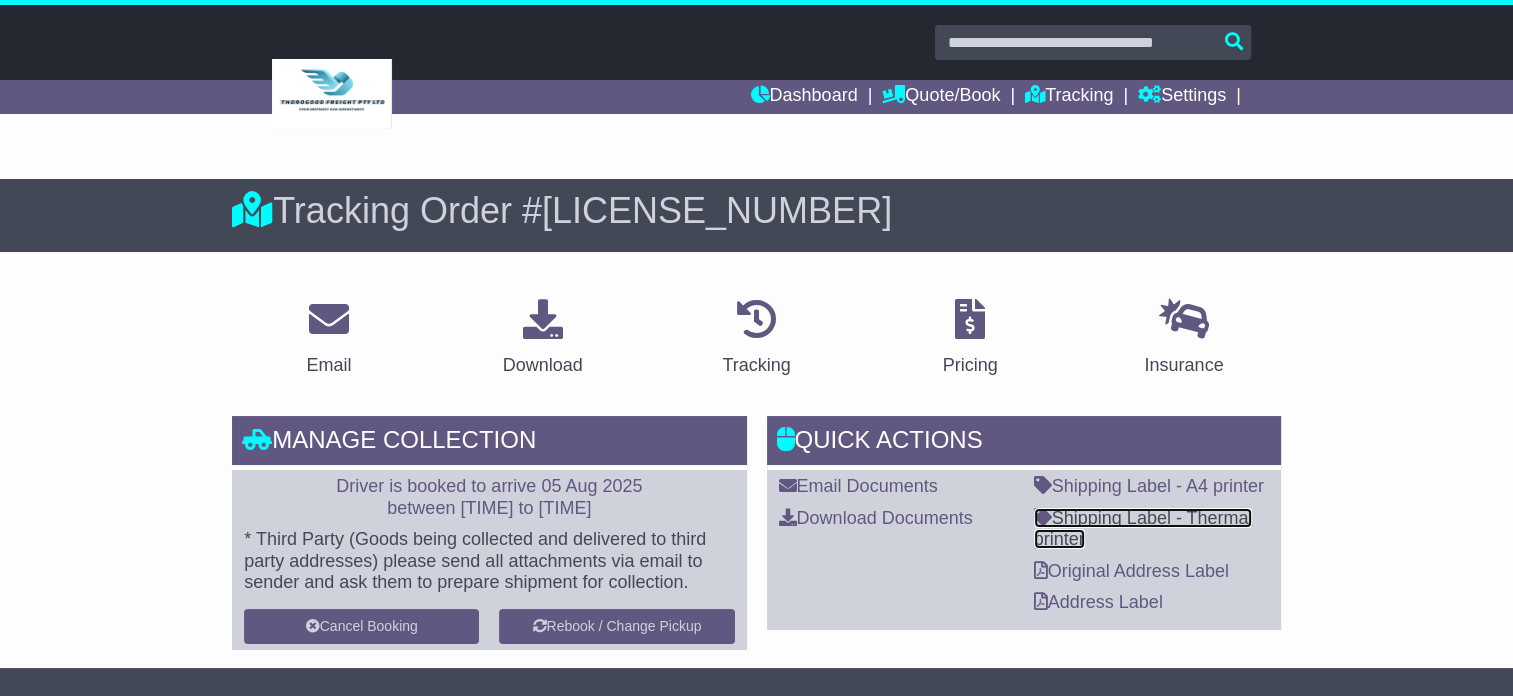 click on "Shipping Label - Thermal printer" at bounding box center [1143, 529] 